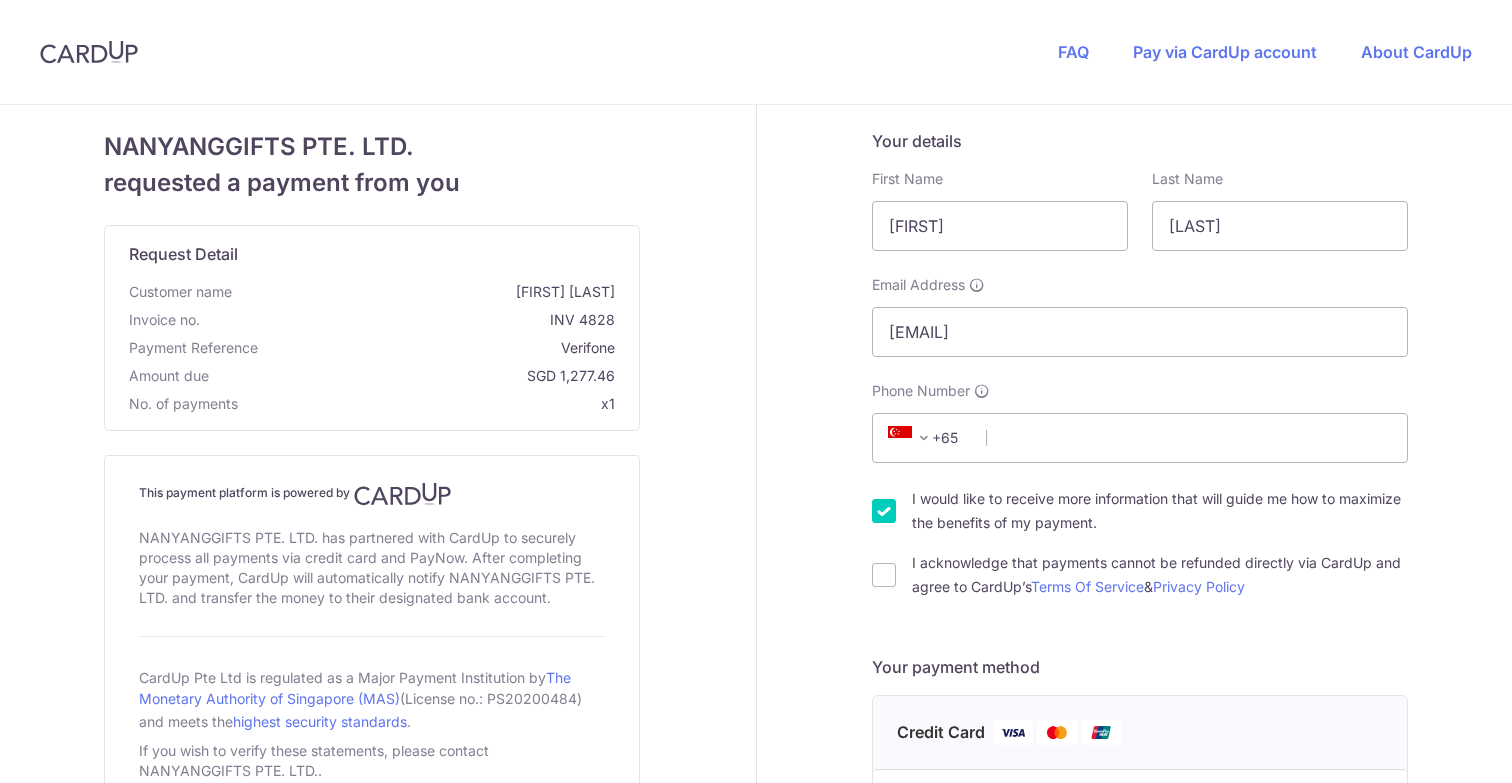 scroll, scrollTop: 0, scrollLeft: 0, axis: both 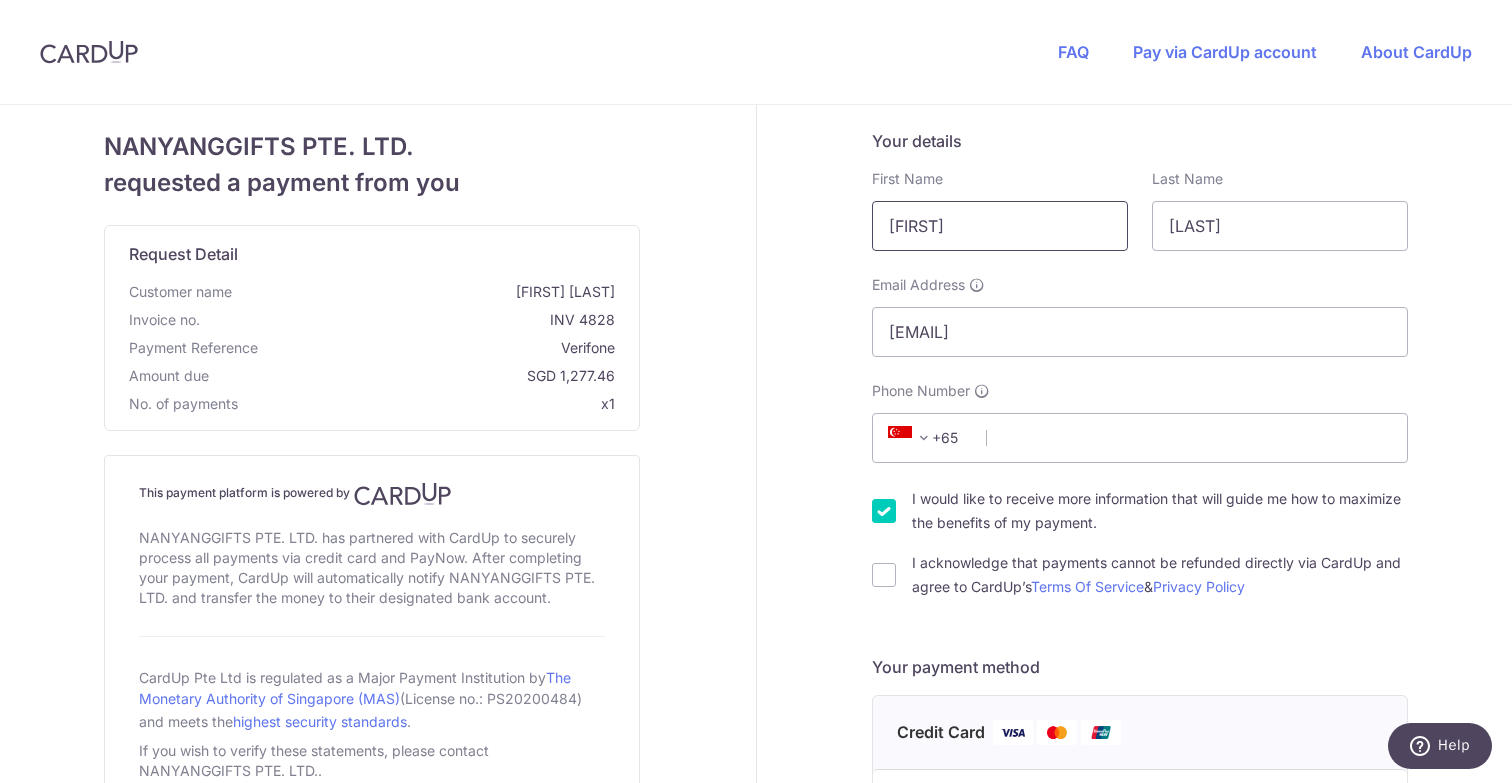 drag, startPoint x: 982, startPoint y: 226, endPoint x: 841, endPoint y: 216, distance: 141.35417 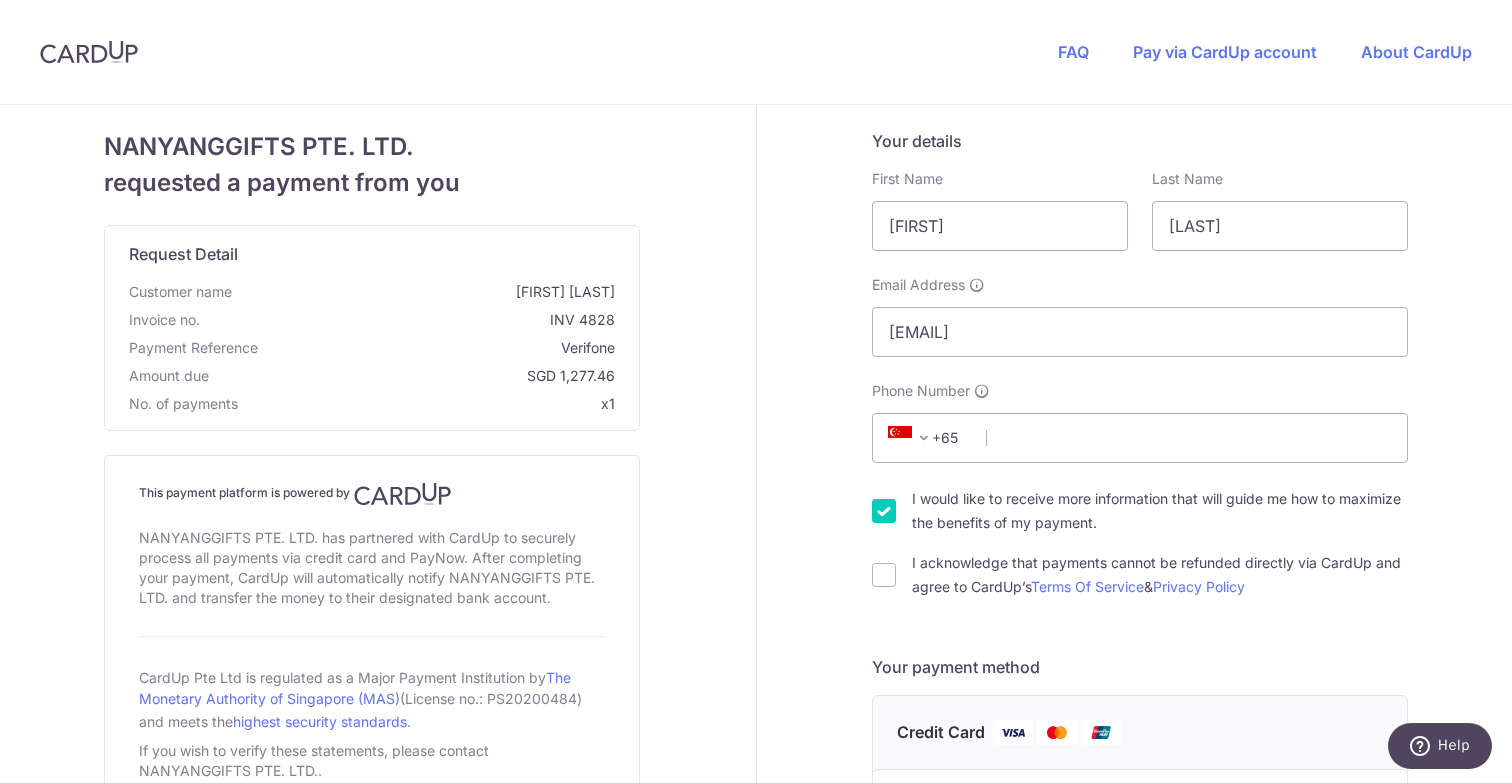 select on "1" 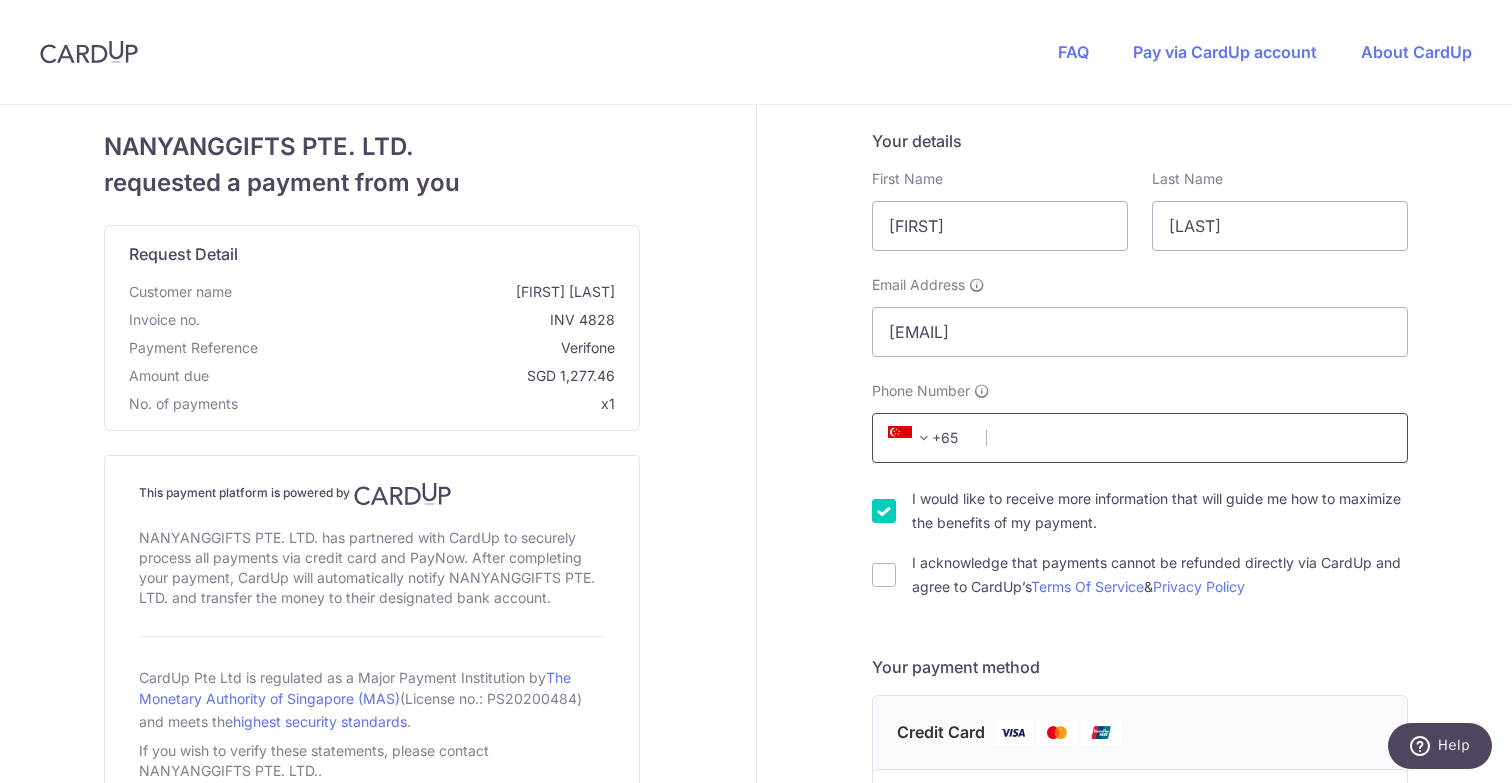 type on "[PHONE]" 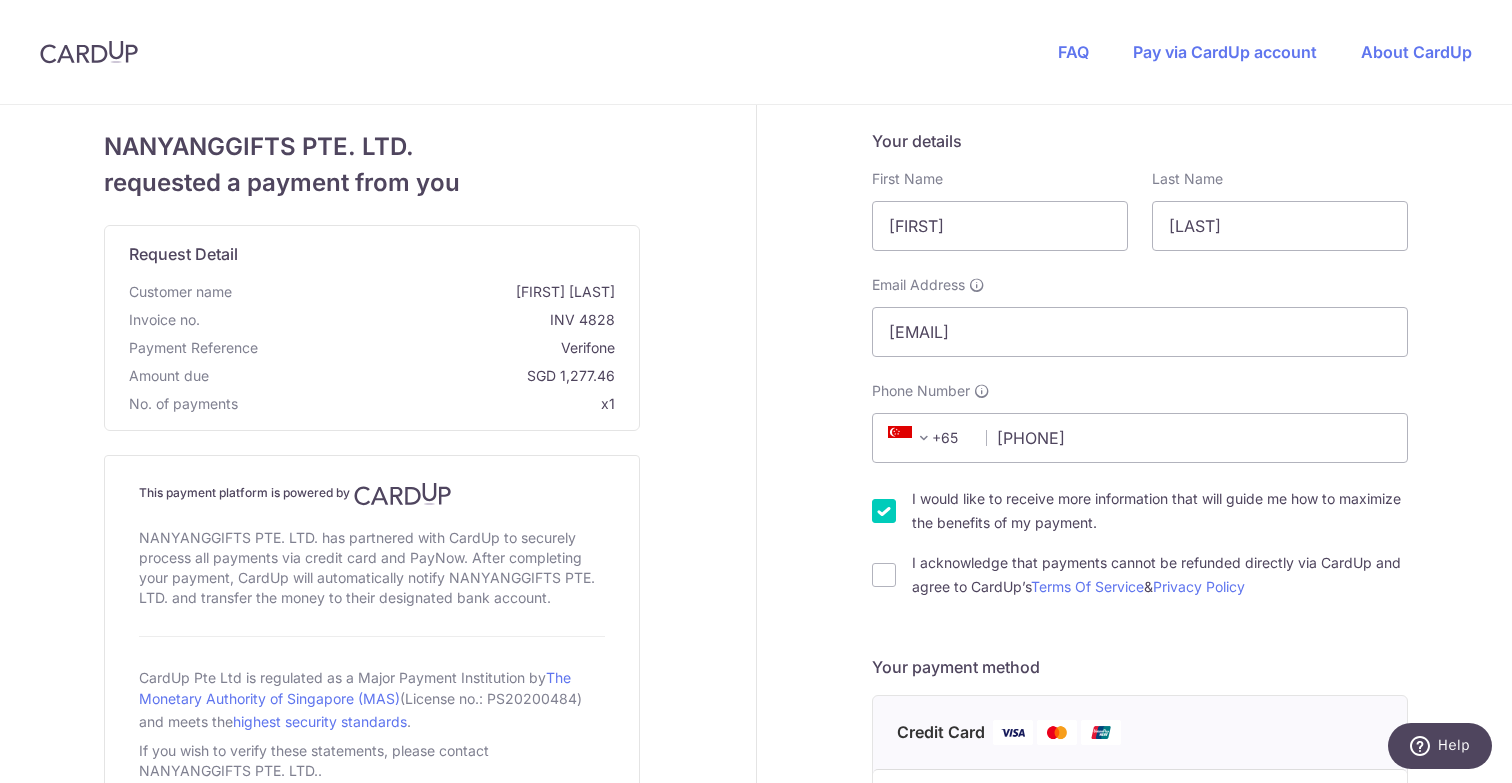 select on "US" 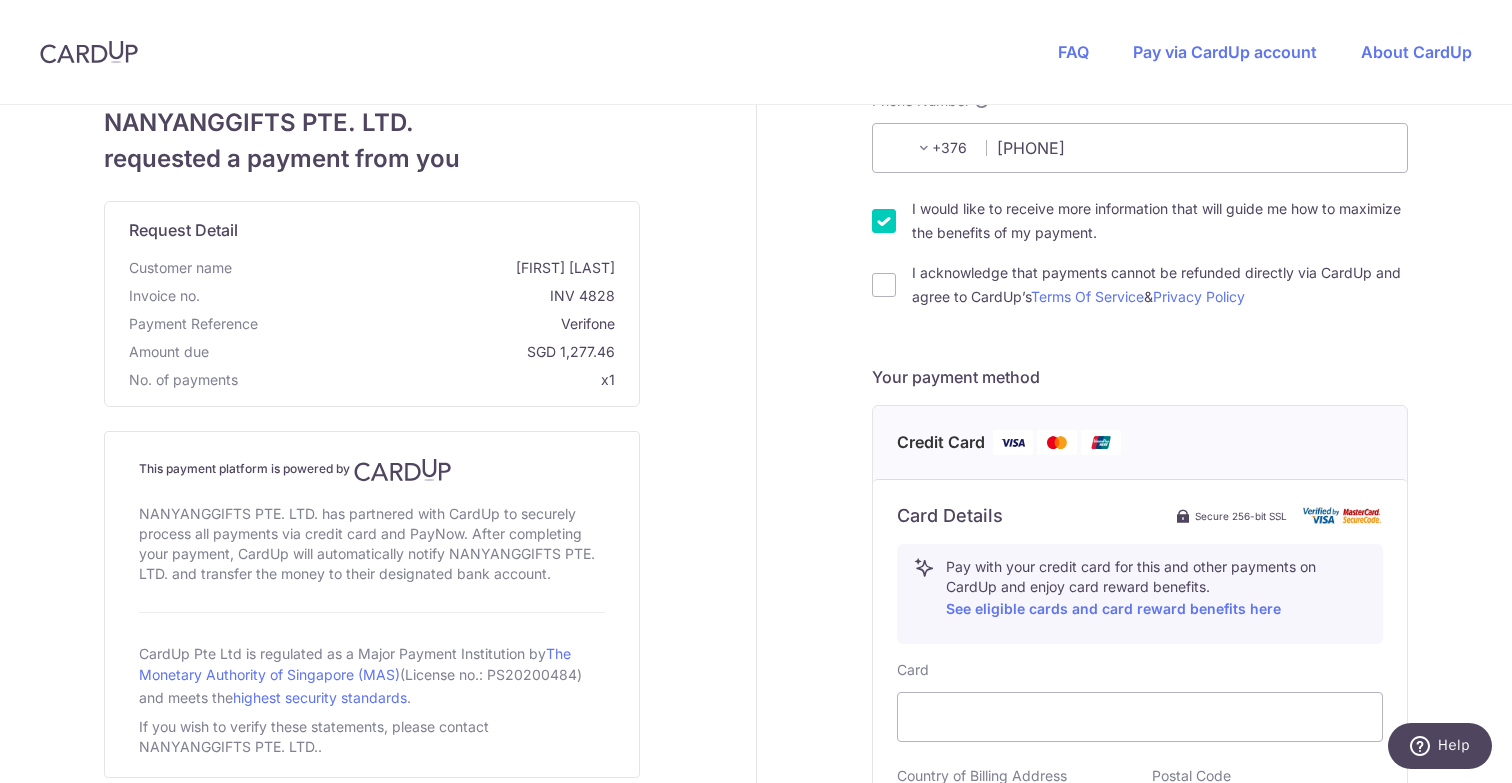 scroll, scrollTop: 0, scrollLeft: 0, axis: both 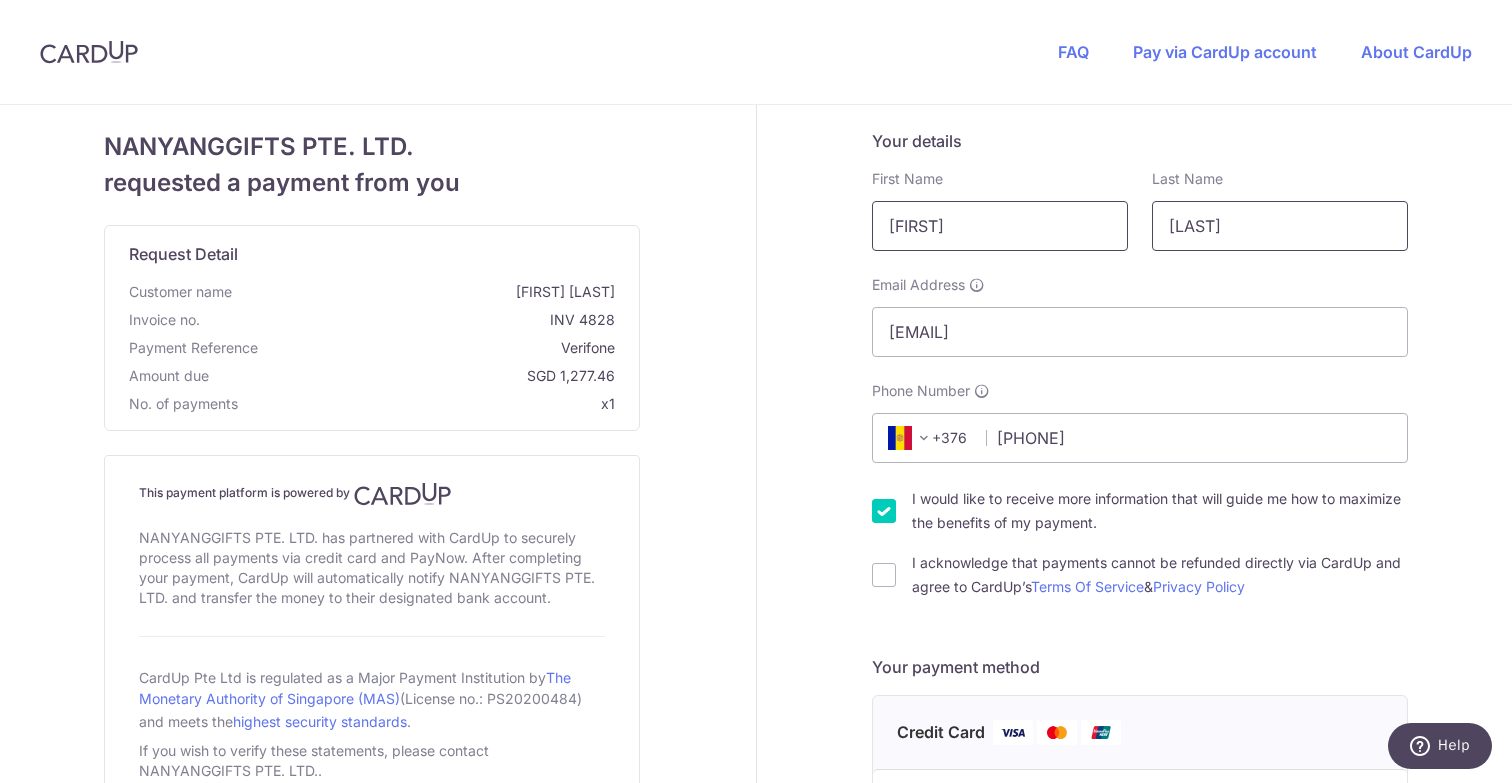 drag, startPoint x: 1254, startPoint y: 225, endPoint x: 1068, endPoint y: 226, distance: 186.00269 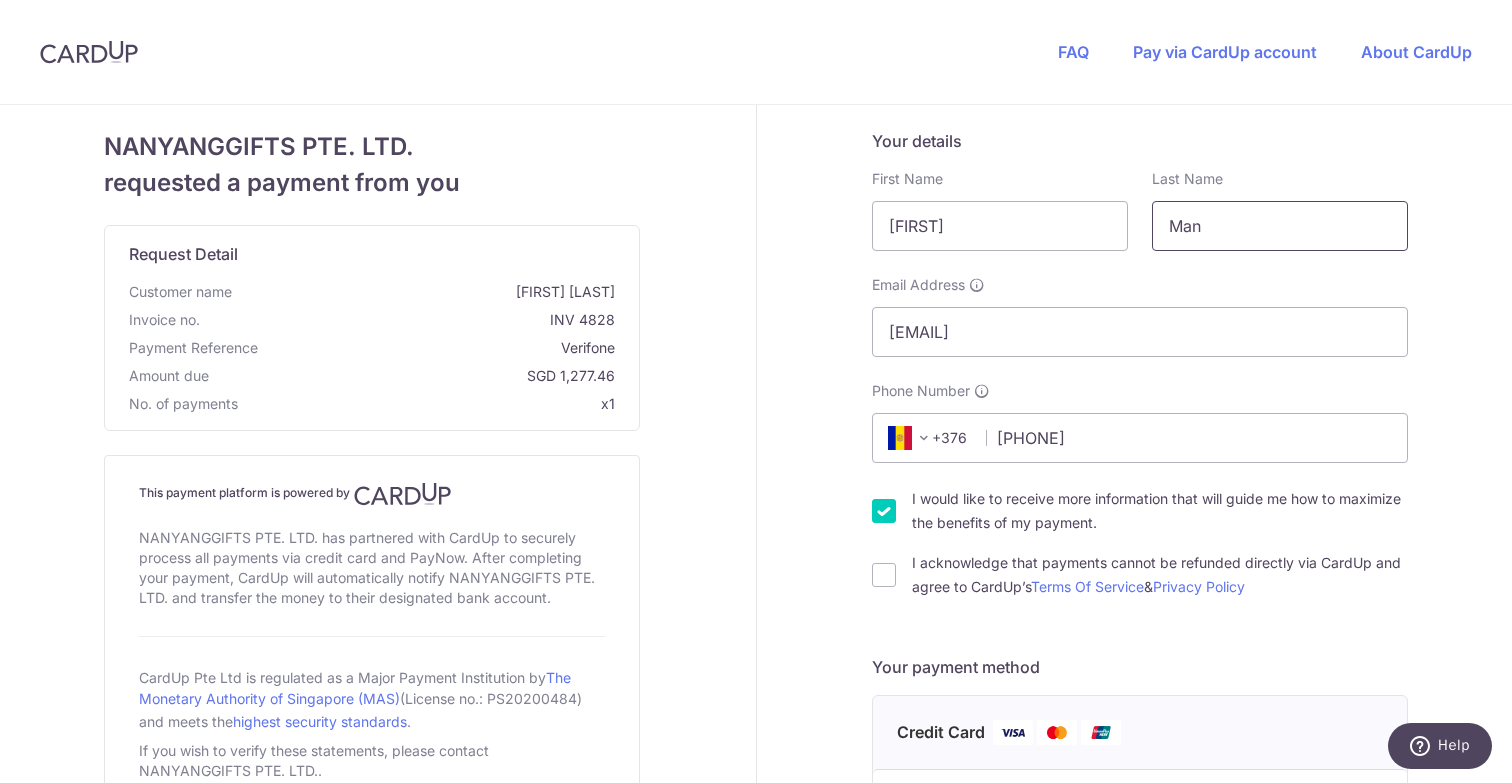 type on "[LAST]" 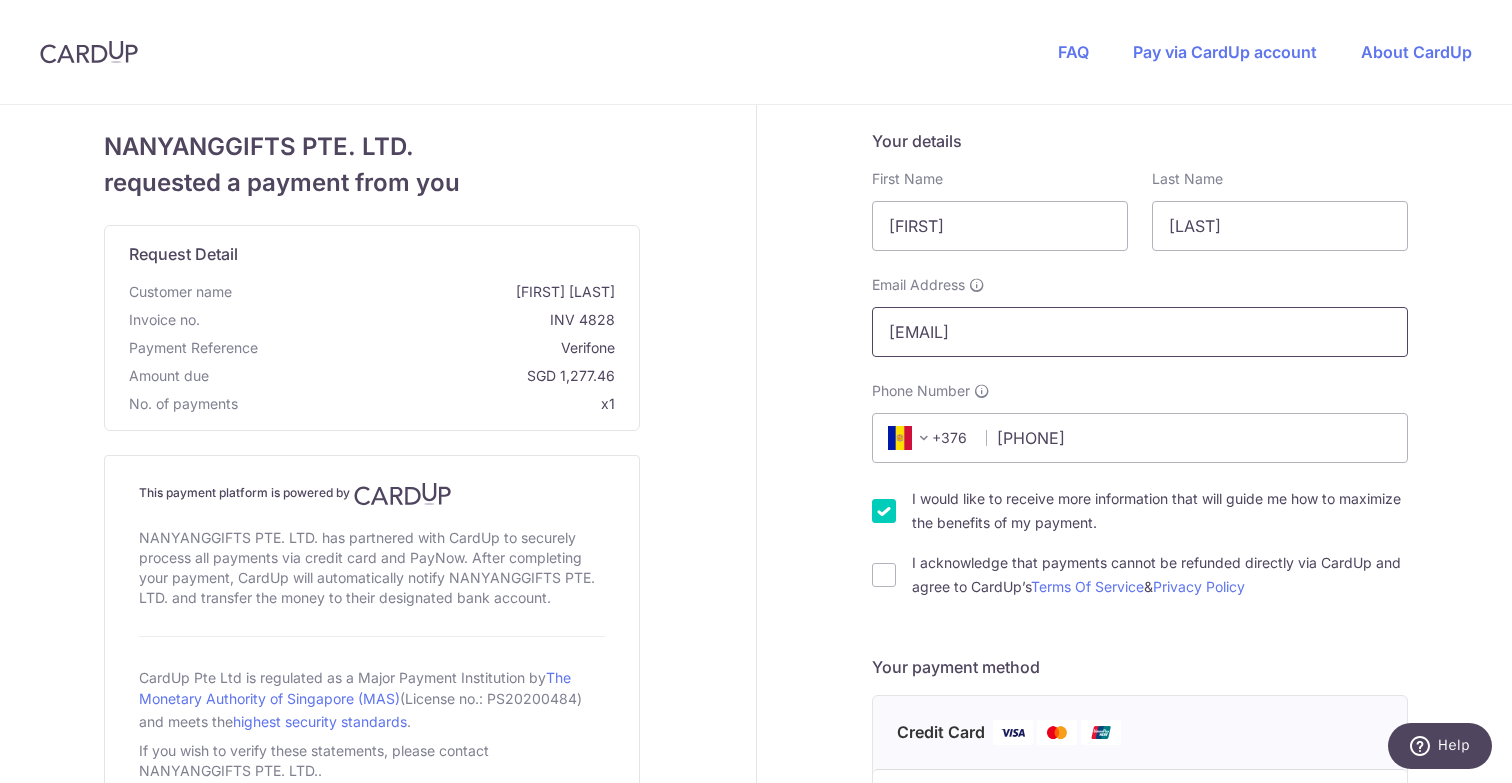 drag, startPoint x: 1006, startPoint y: 330, endPoint x: 707, endPoint y: 327, distance: 299.01505 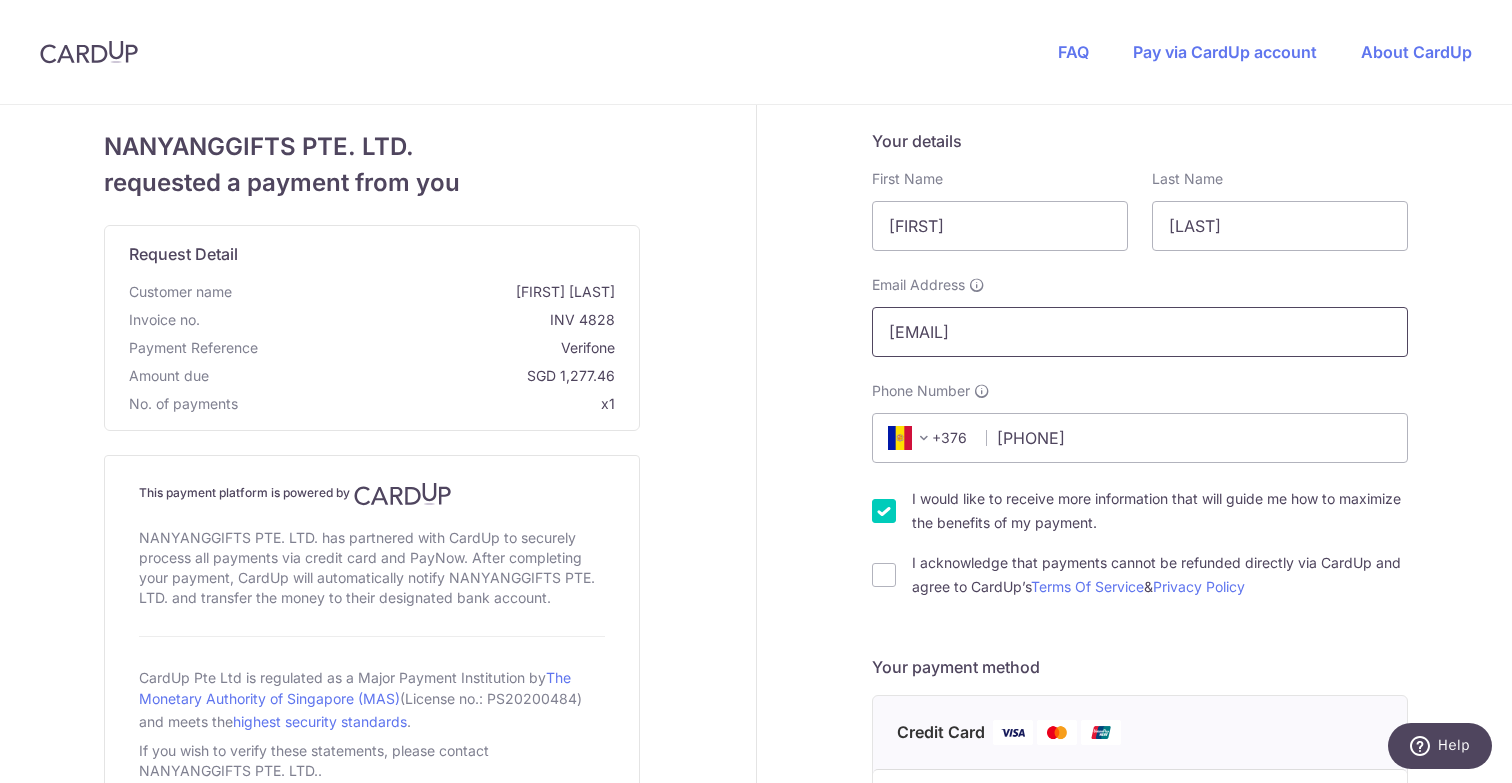 type on "[EMAIL]" 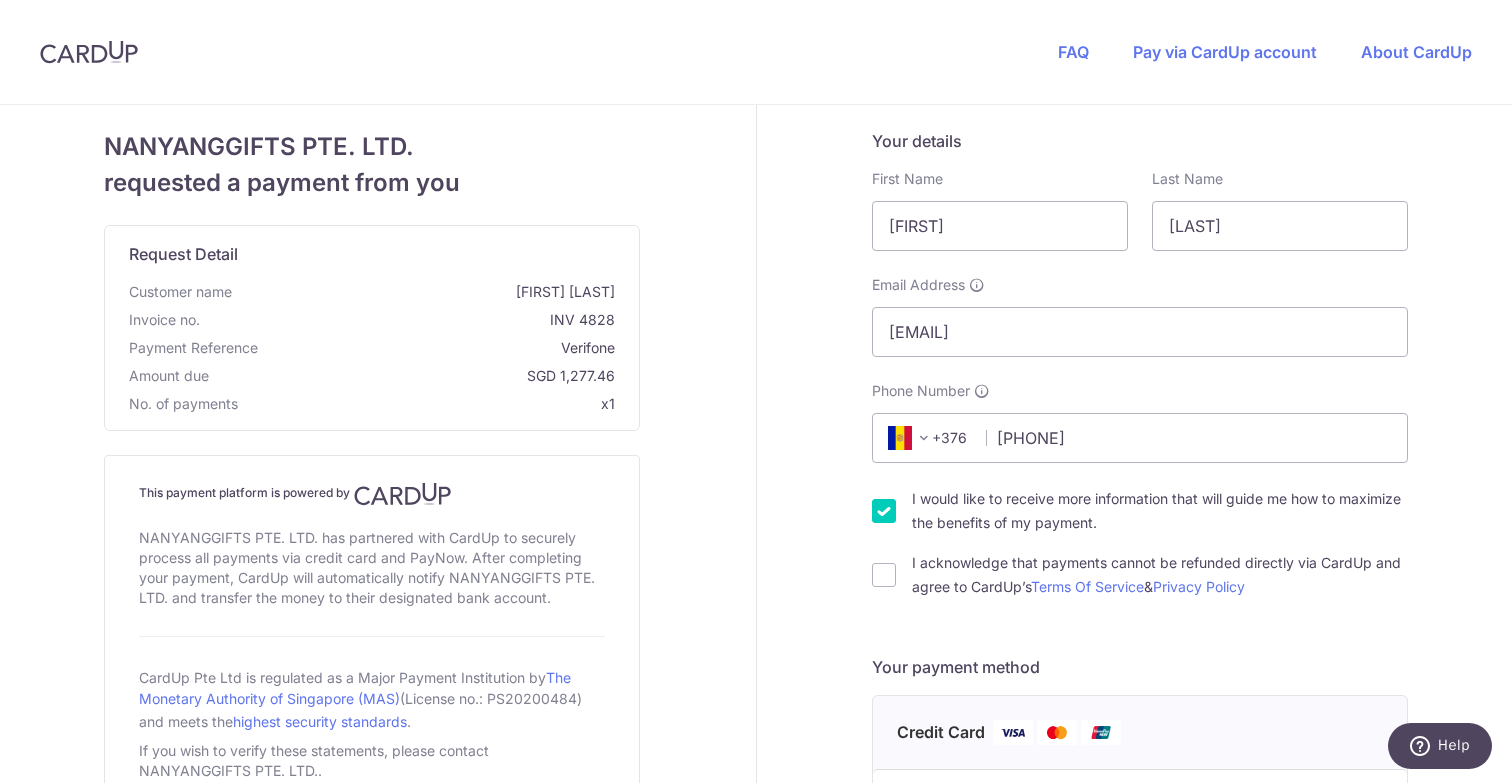 click on "+376" at bounding box center (927, 438) 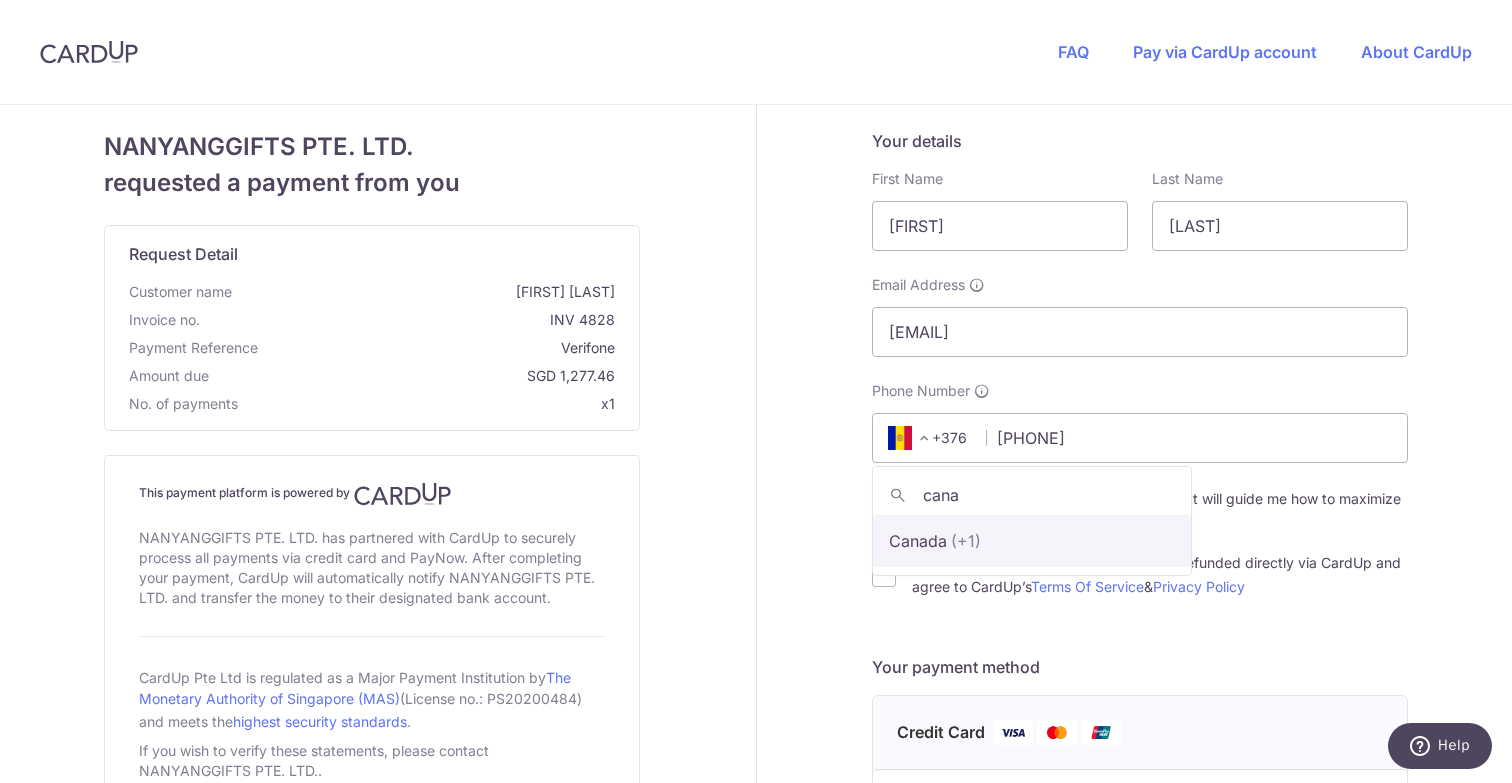 type on "cana" 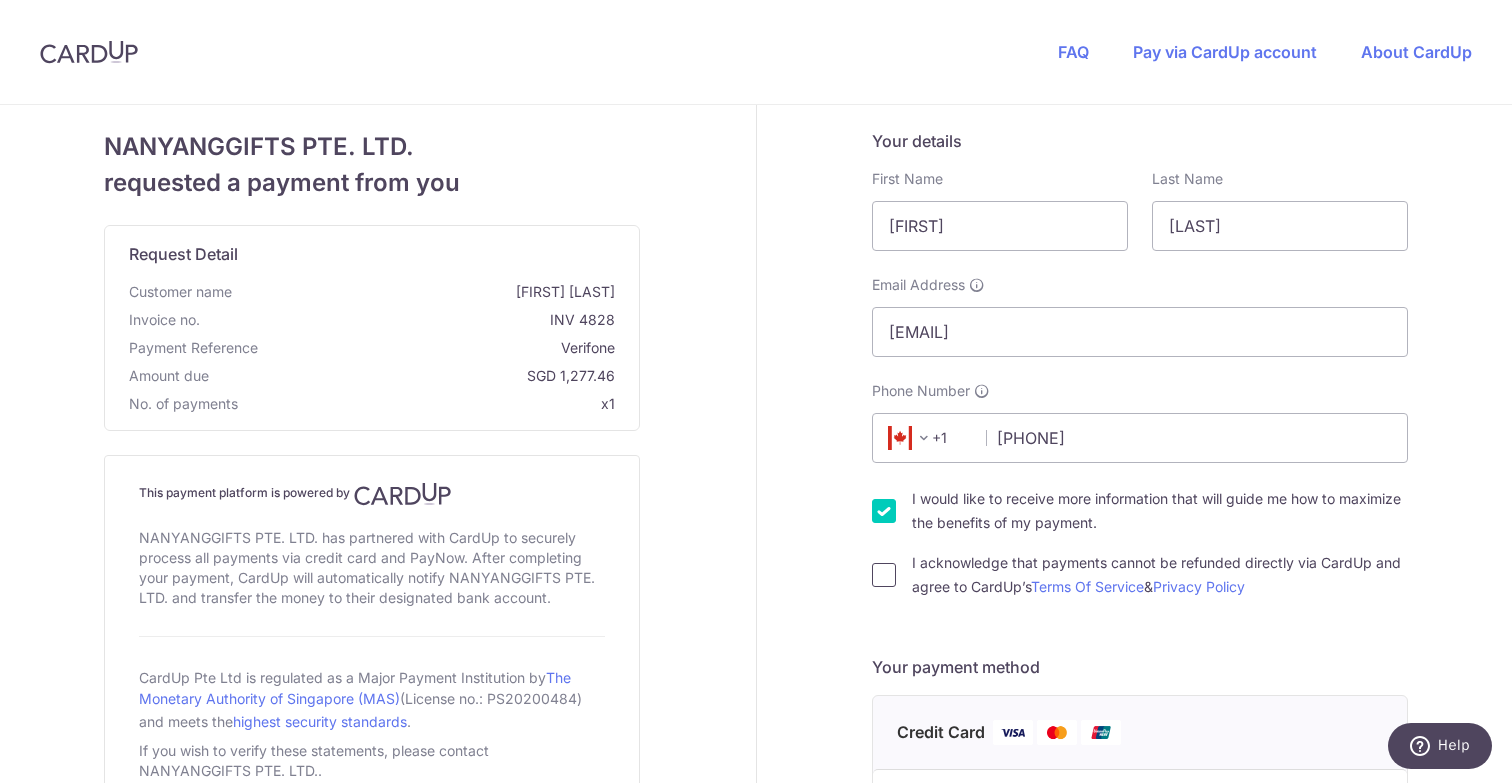 click on "I acknowledge that payments cannot be refunded directly via CardUp and agree to CardUp’s
Terms Of Service  &
Privacy Policy" at bounding box center (884, 575) 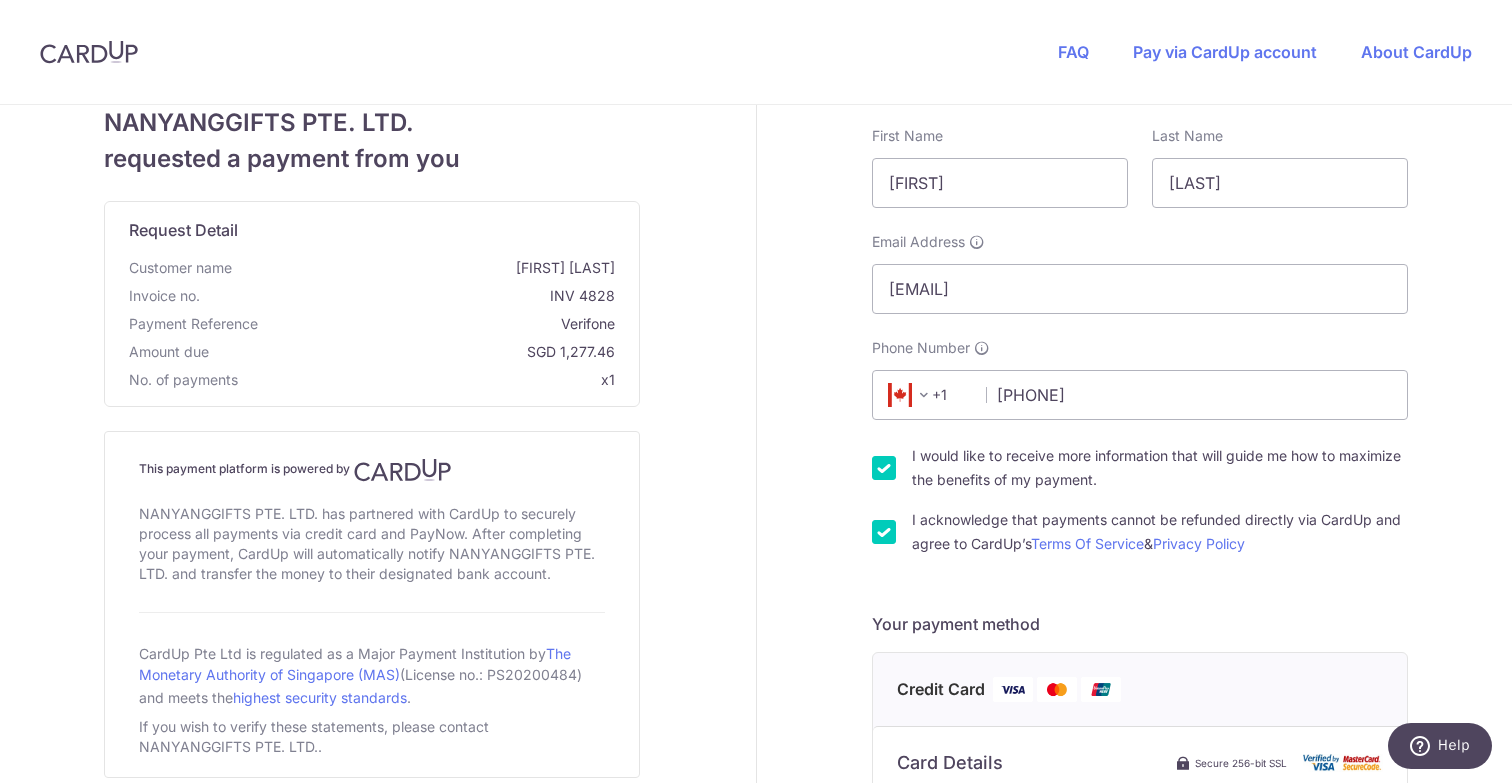 scroll, scrollTop: 47, scrollLeft: 0, axis: vertical 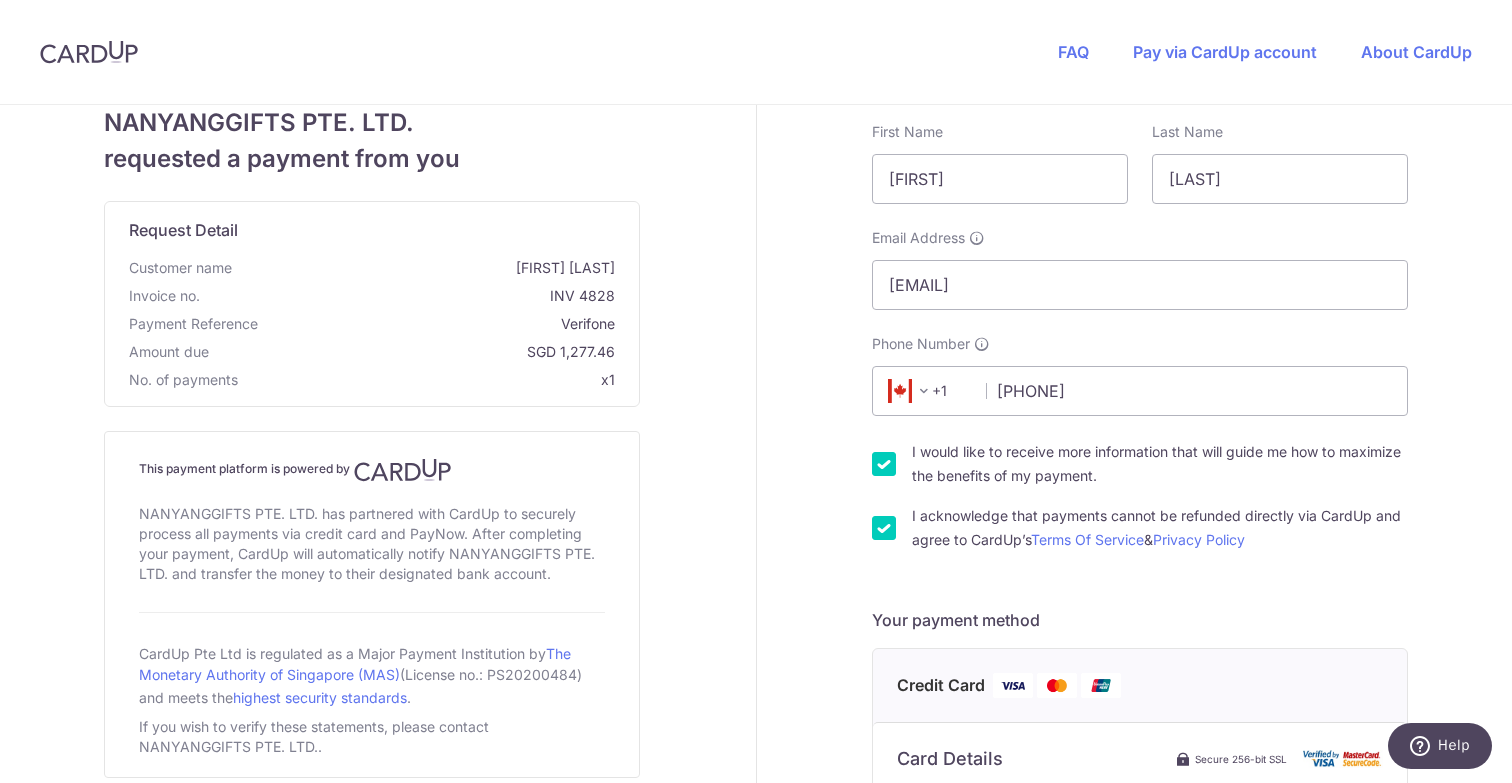 click on "I would like to receive more information that will guide me how to maximize the benefits of my payment." at bounding box center (884, 464) 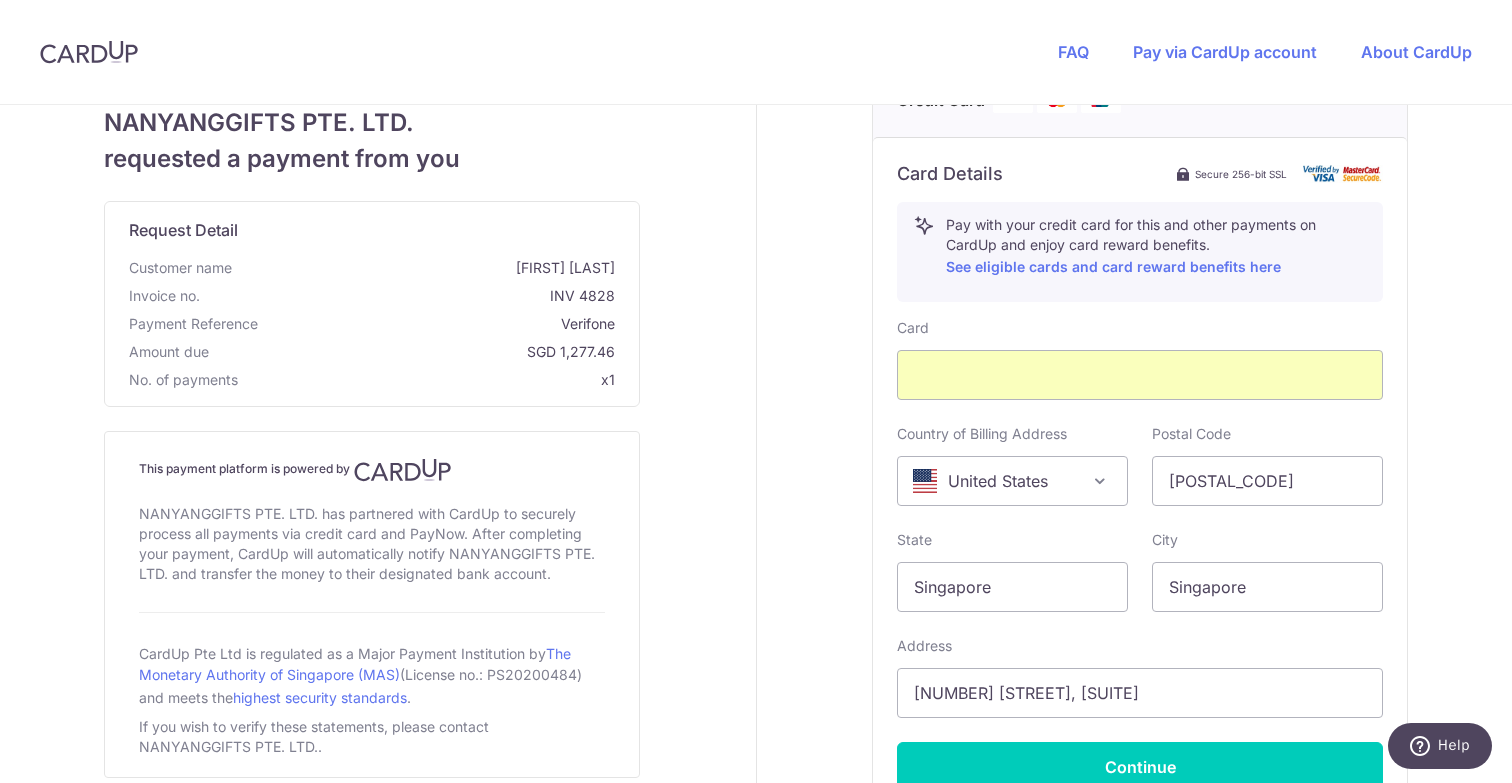 scroll, scrollTop: 650, scrollLeft: 0, axis: vertical 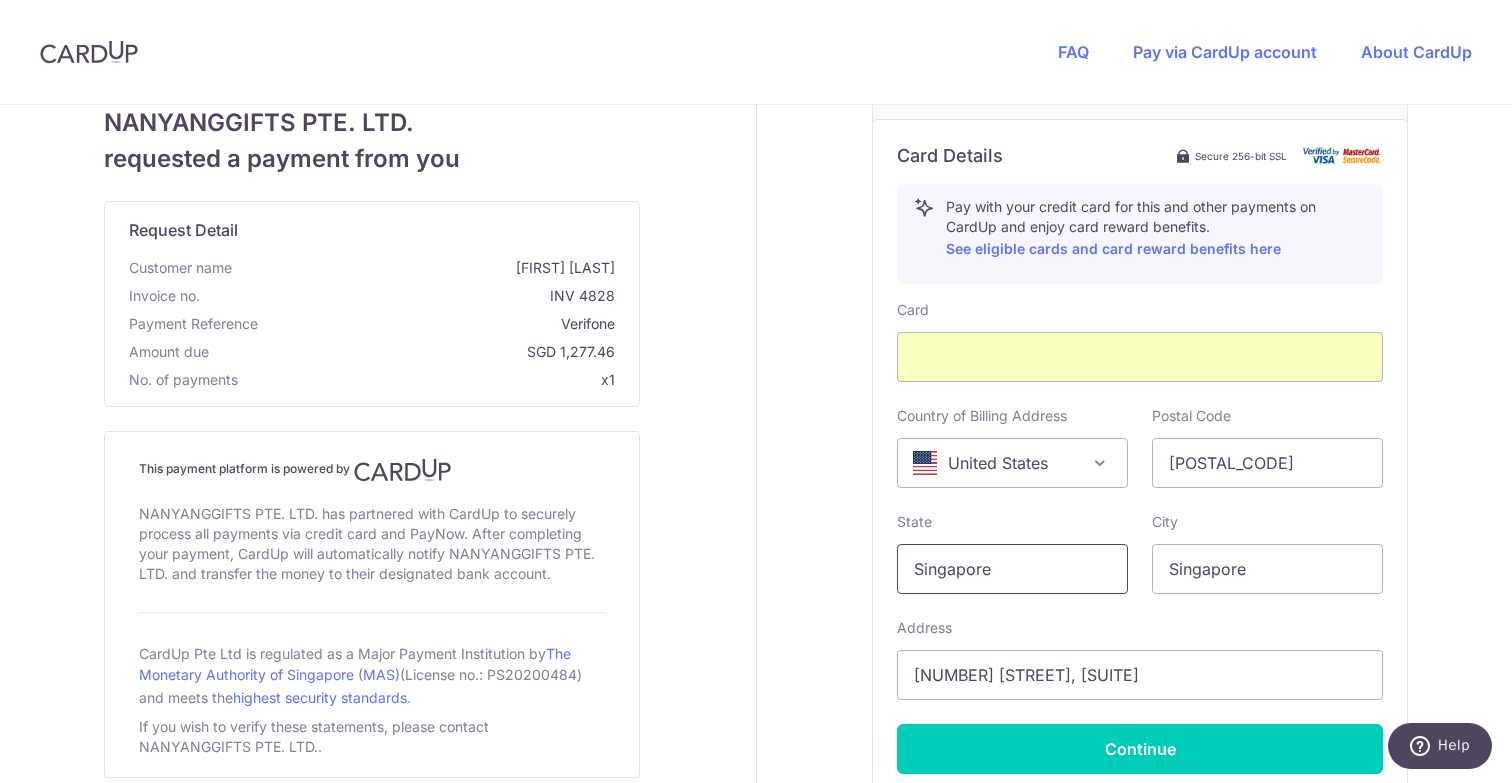 click on "Singapore" at bounding box center (1012, 569) 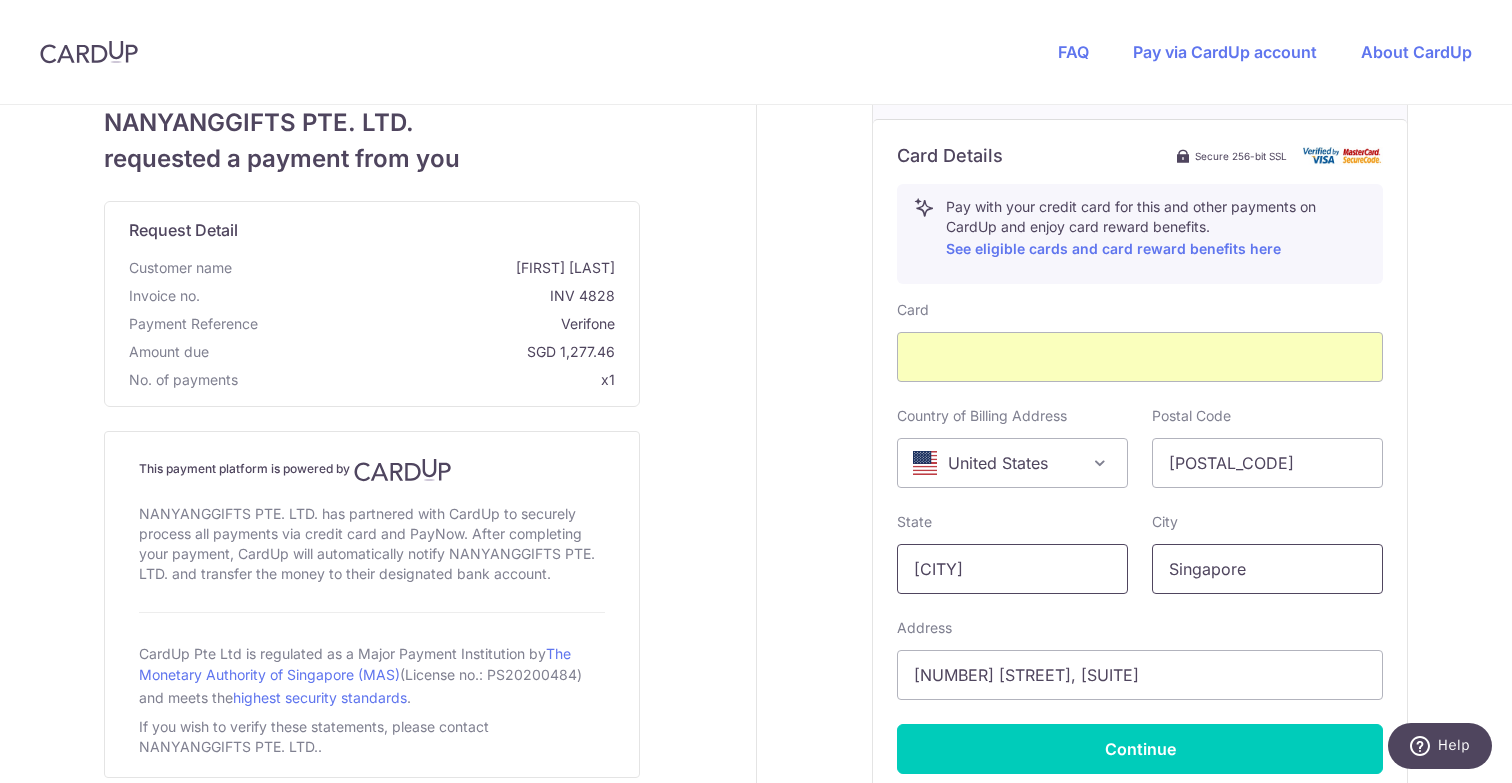 type on "[CITY]" 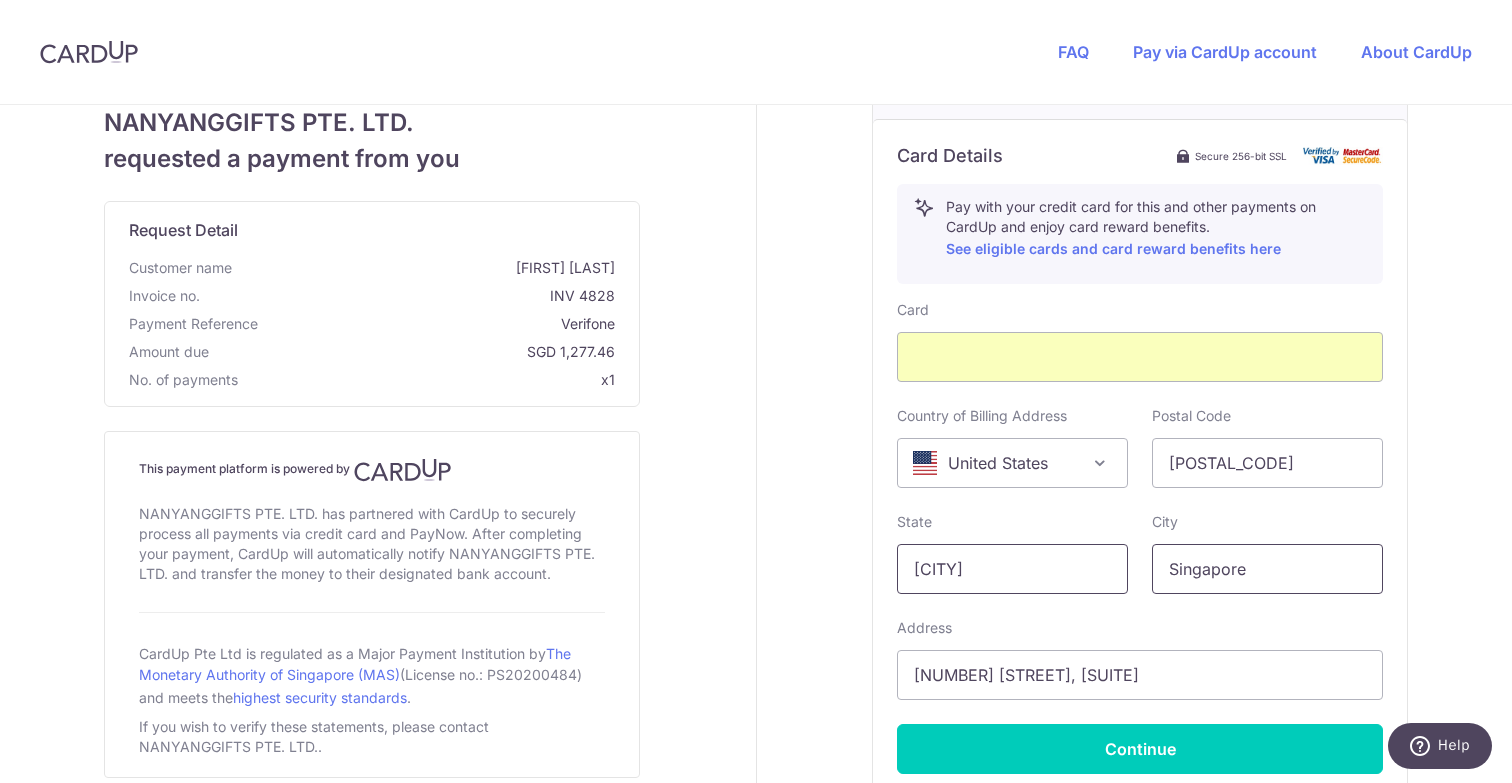 drag, startPoint x: 1307, startPoint y: 566, endPoint x: 1099, endPoint y: 552, distance: 208.47063 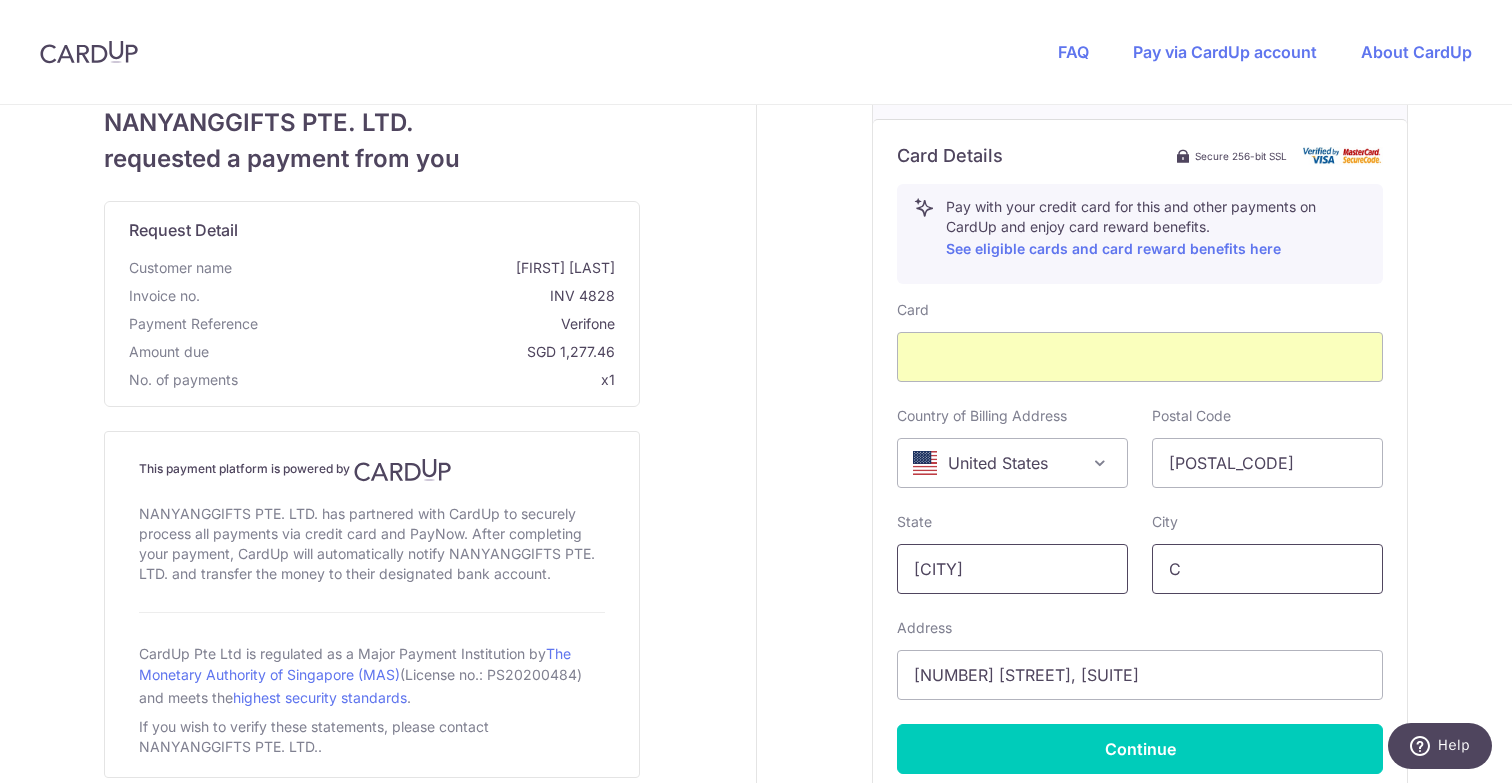 type on "C" 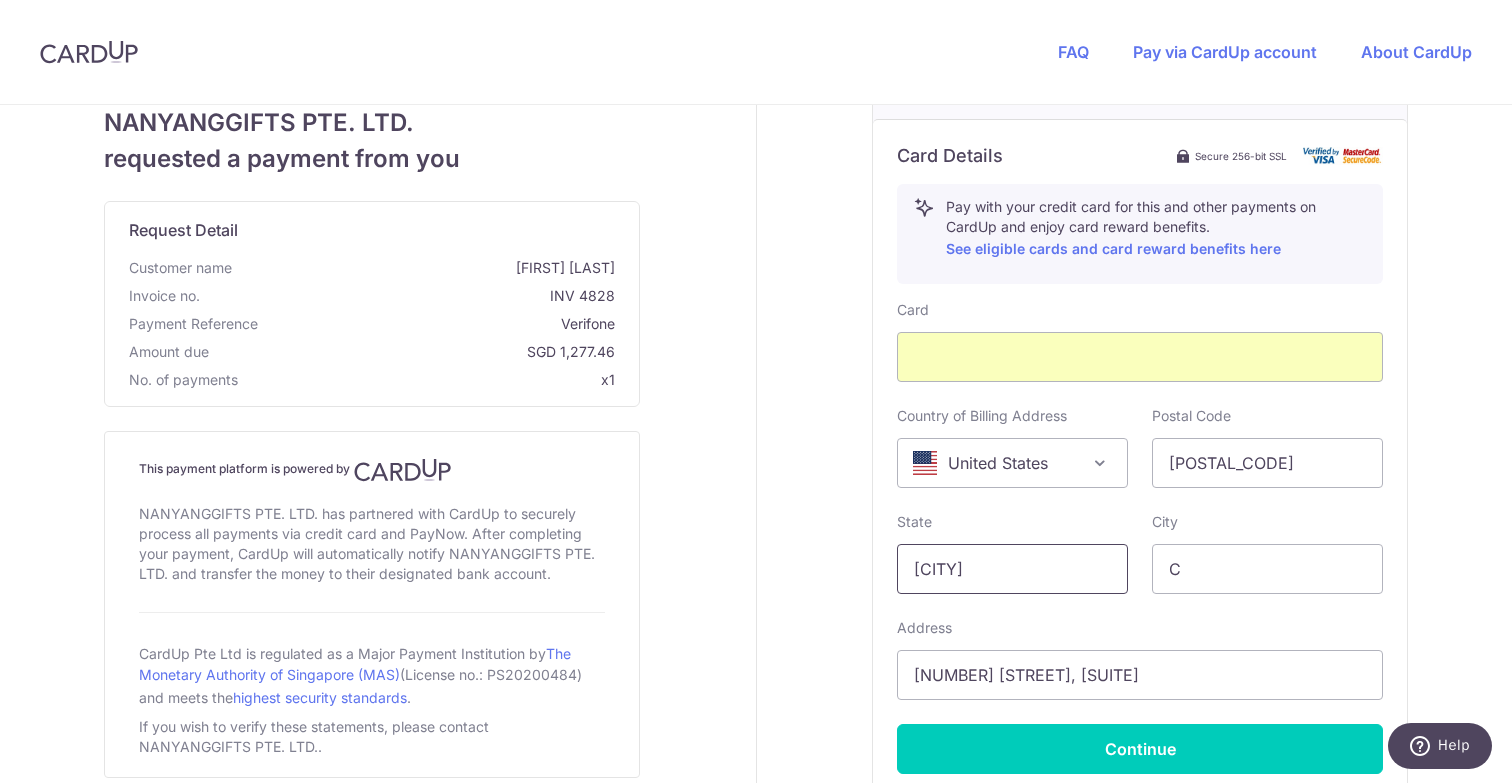 click on "[CITY]" at bounding box center [1012, 569] 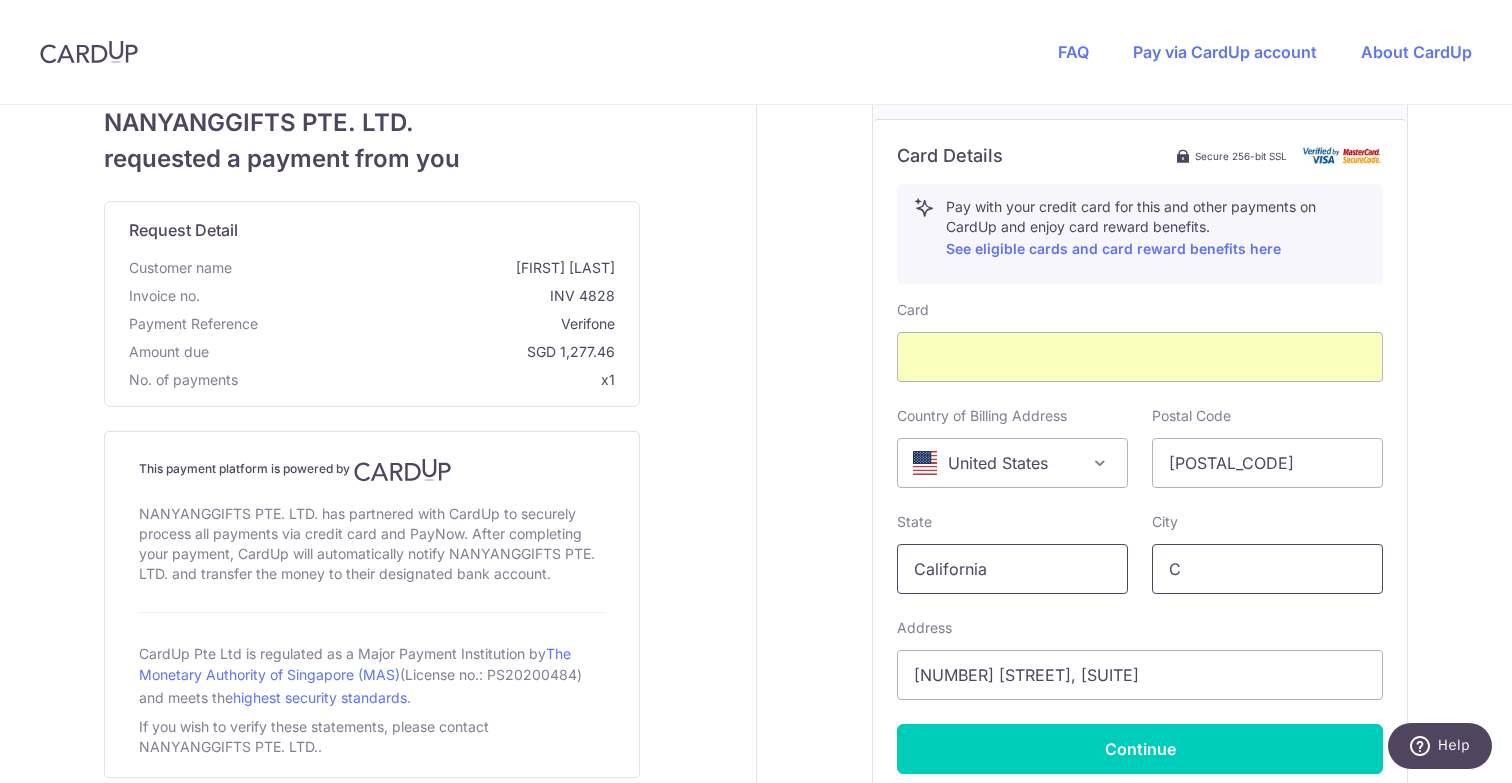 type on "California" 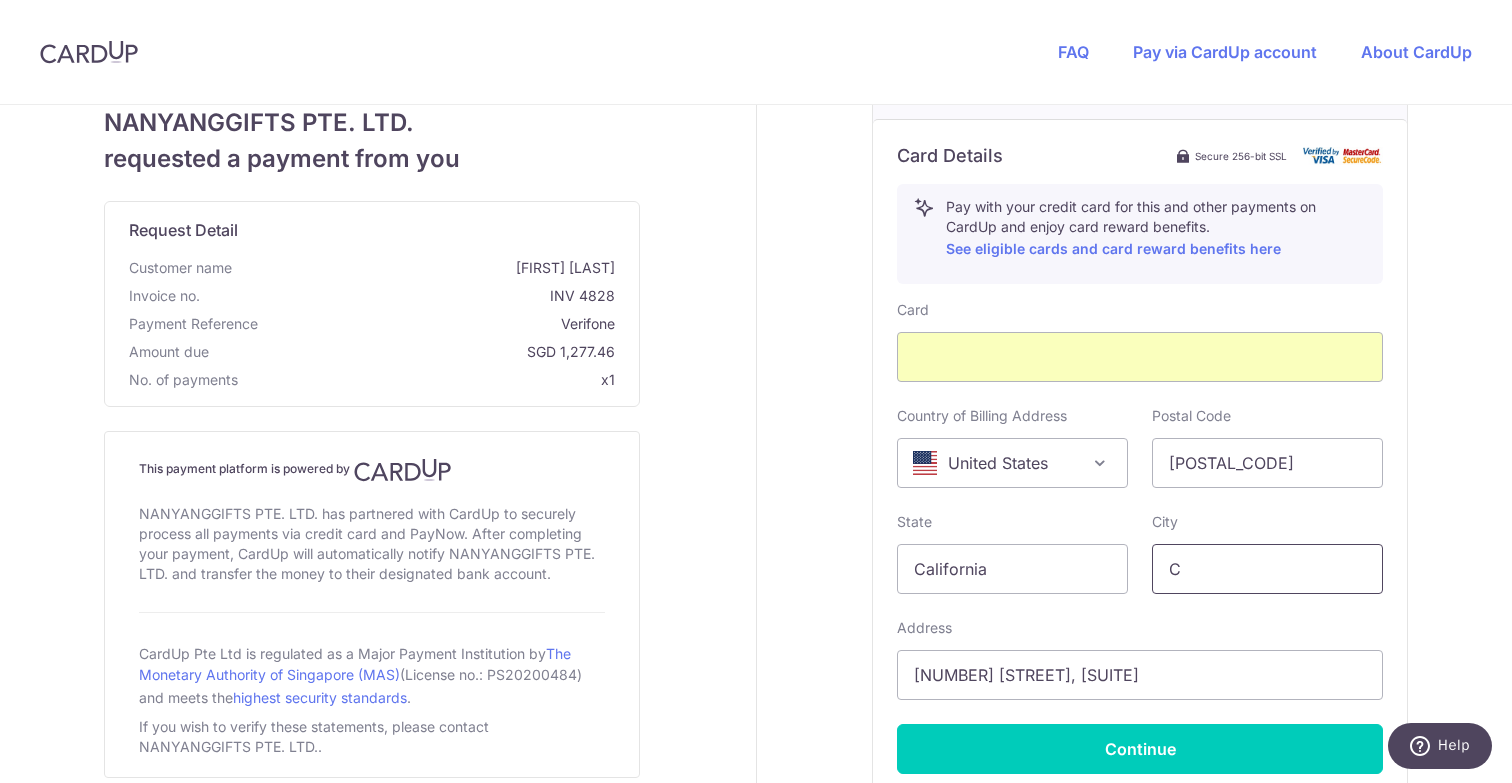 click on "C" at bounding box center [1267, 569] 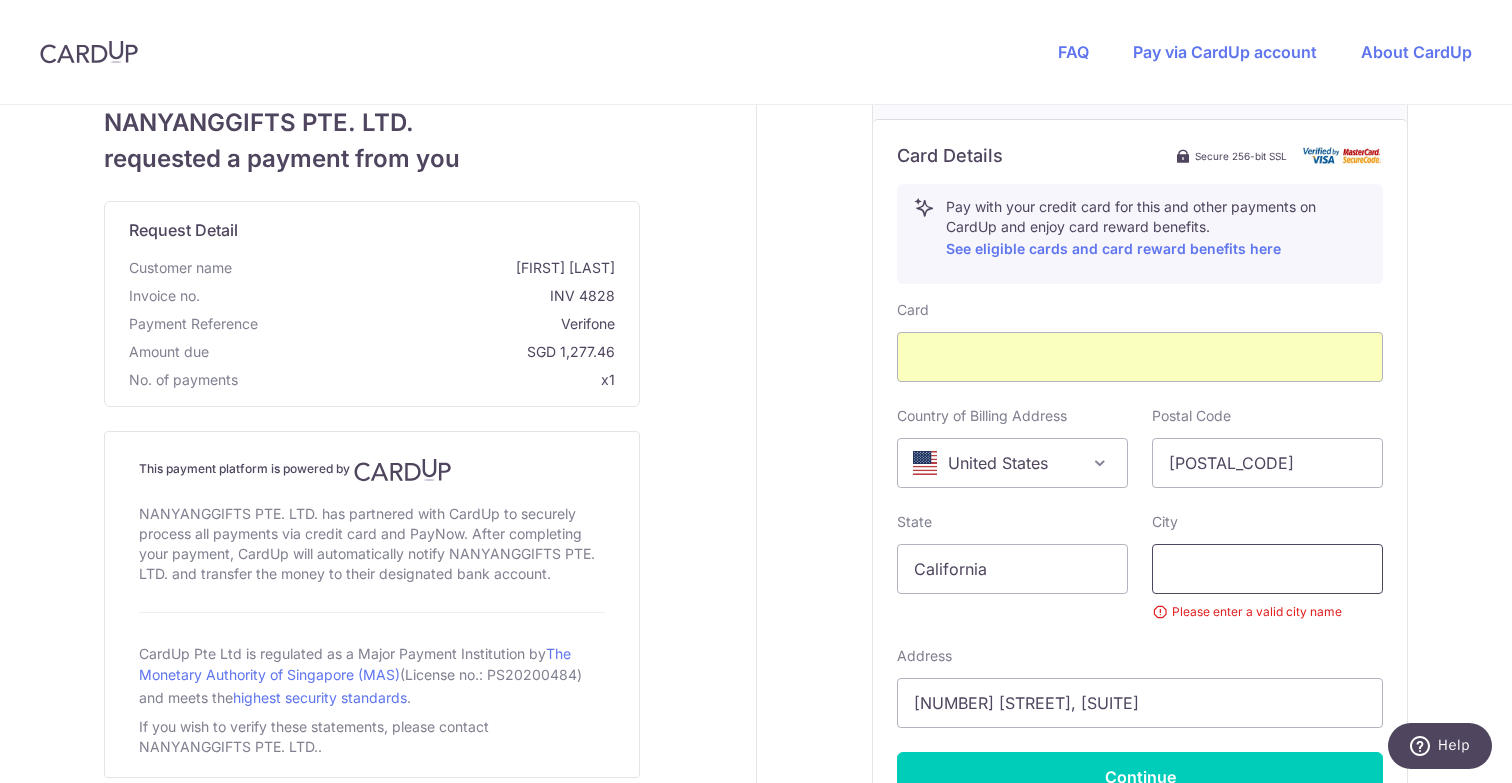 paste on "[CITY]" 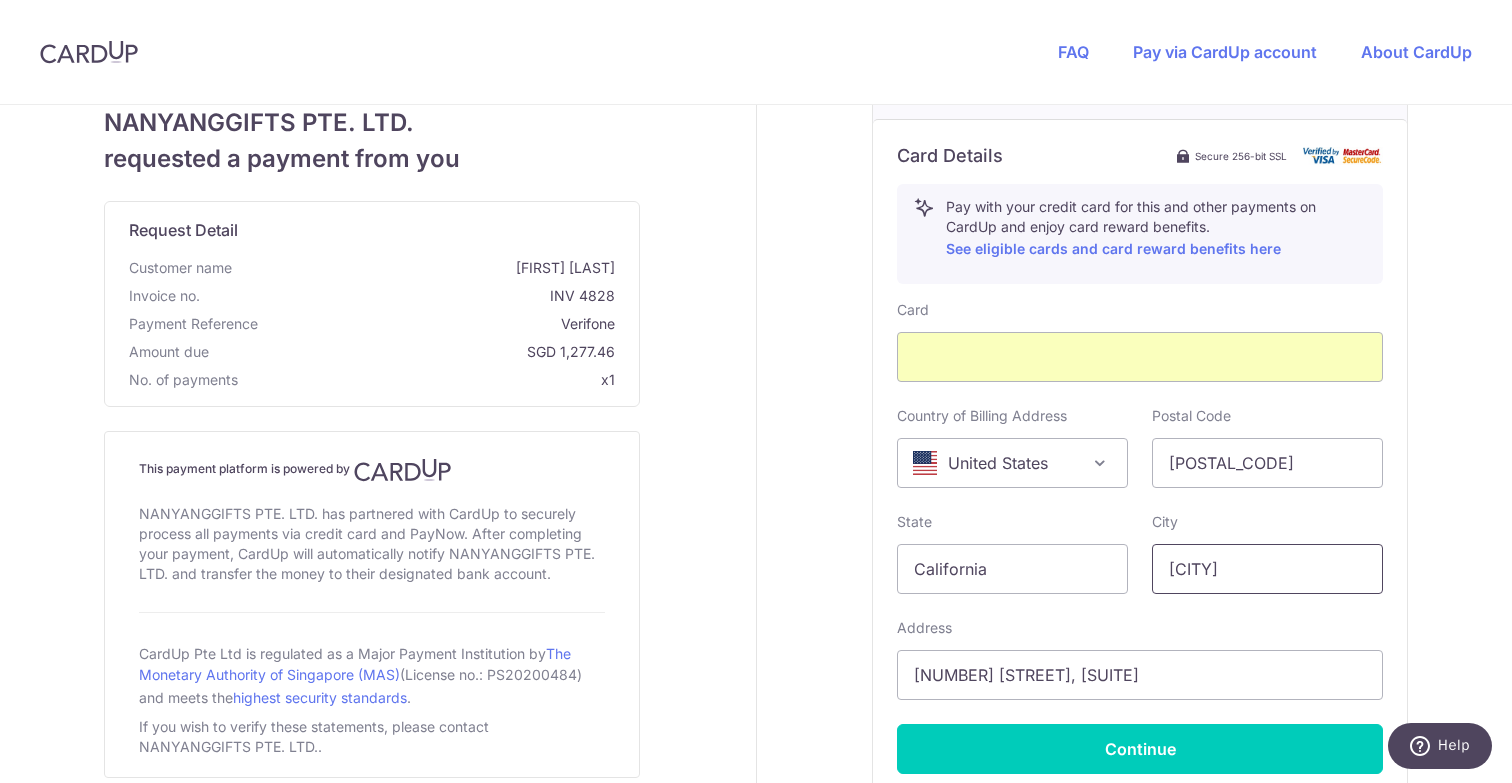 type on "[CITY]" 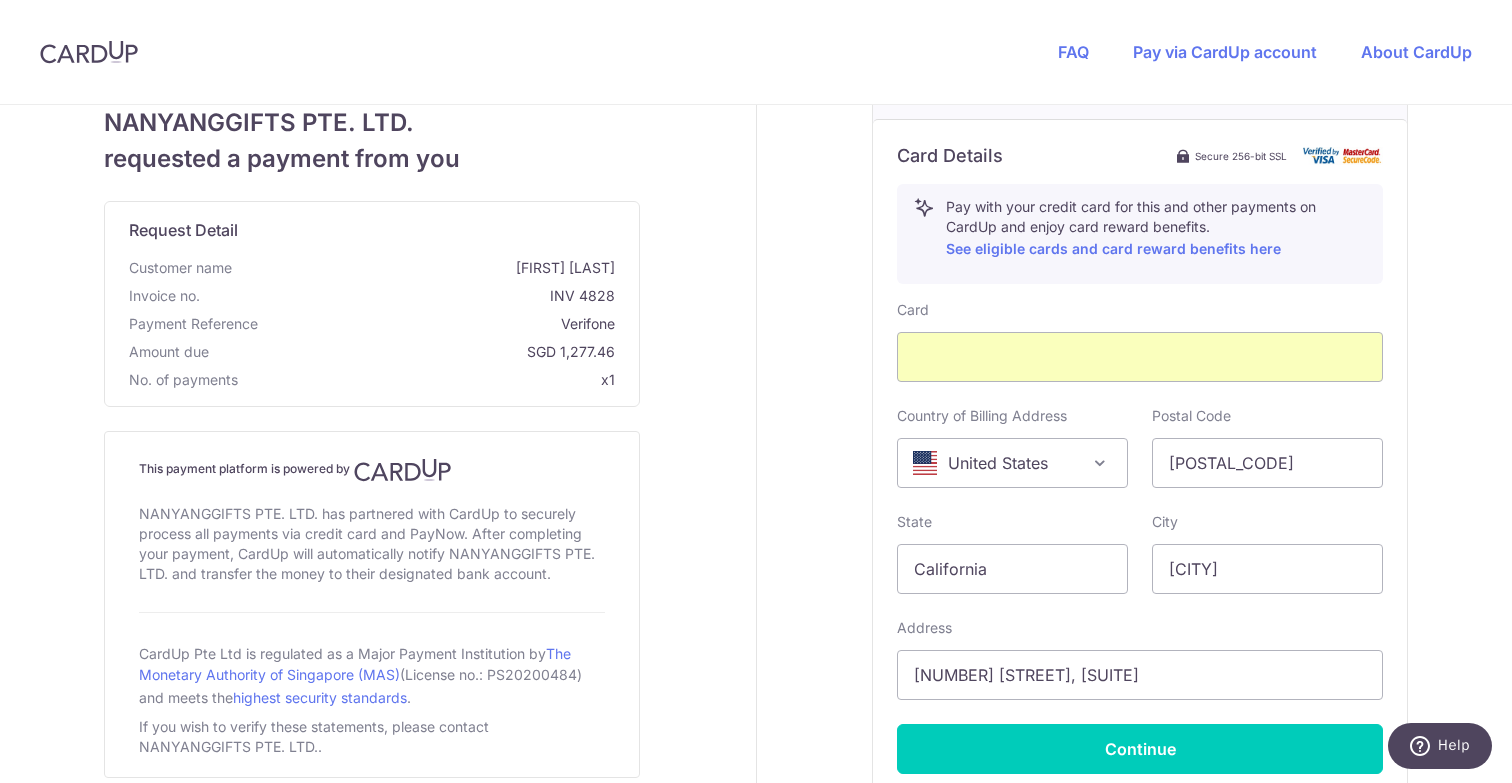 click on "Your details
First Name
[FIRST]
Last Name
[LAST]
Email Address
[EMAIL]
Phone Number
+376
+971
+93
+1268
+1264
+355
+374
+244
+0
+54
+1684
+43
+61
+297
+358
+994
+387
+1246
+880
+32
+226
+359
+973
+257
+229
+590
+1441
+673
+591
+599
+55
+1242
+975
+55
+267
+375
+501
+1
+61
+242
+236
+243
+41
+225
+682
+56
+237
+86
+57
+506
+53
+238
+599
+61
+357
+420
+49
+253
+45
+1767
+1809
+213" at bounding box center (1141, 212) 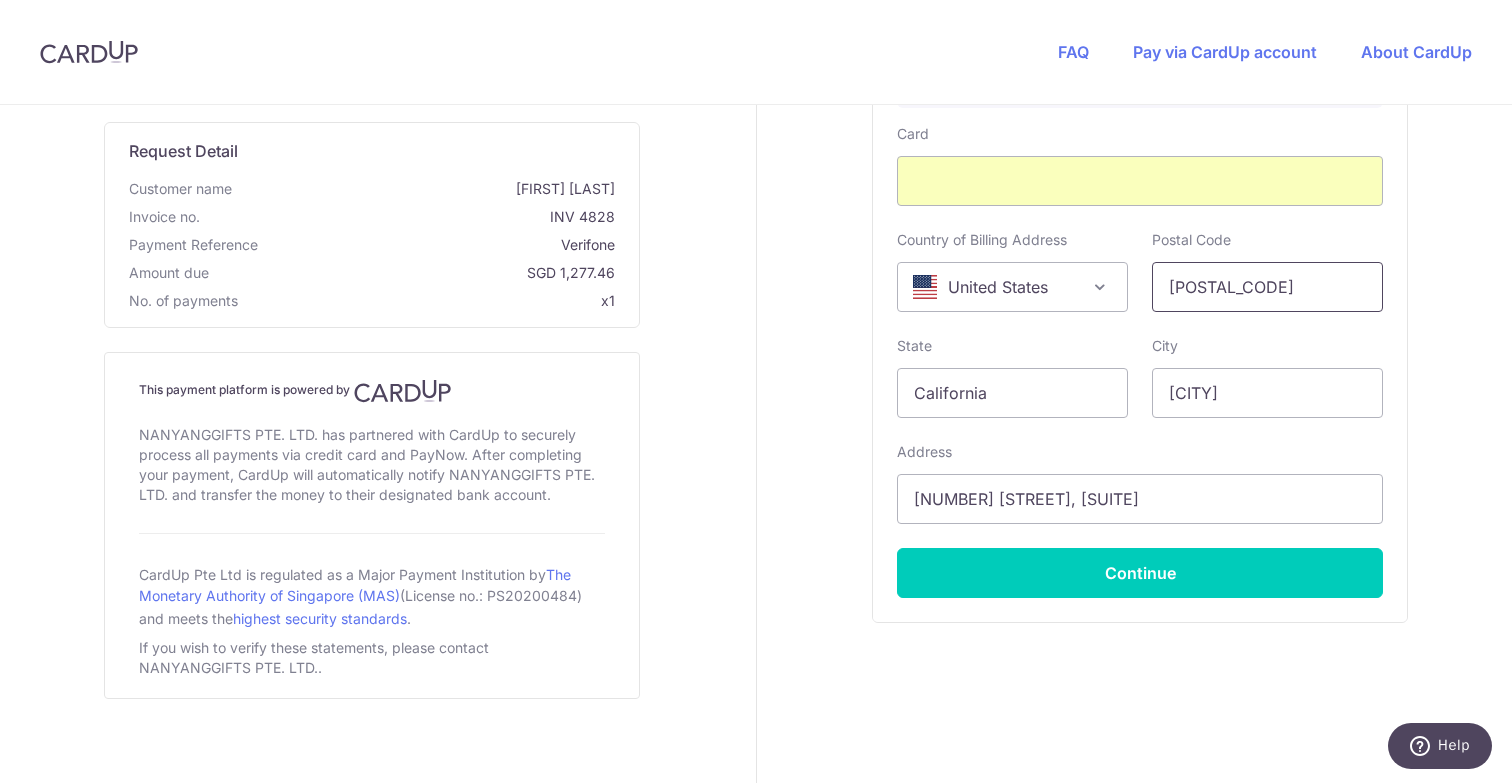 scroll, scrollTop: 836, scrollLeft: 0, axis: vertical 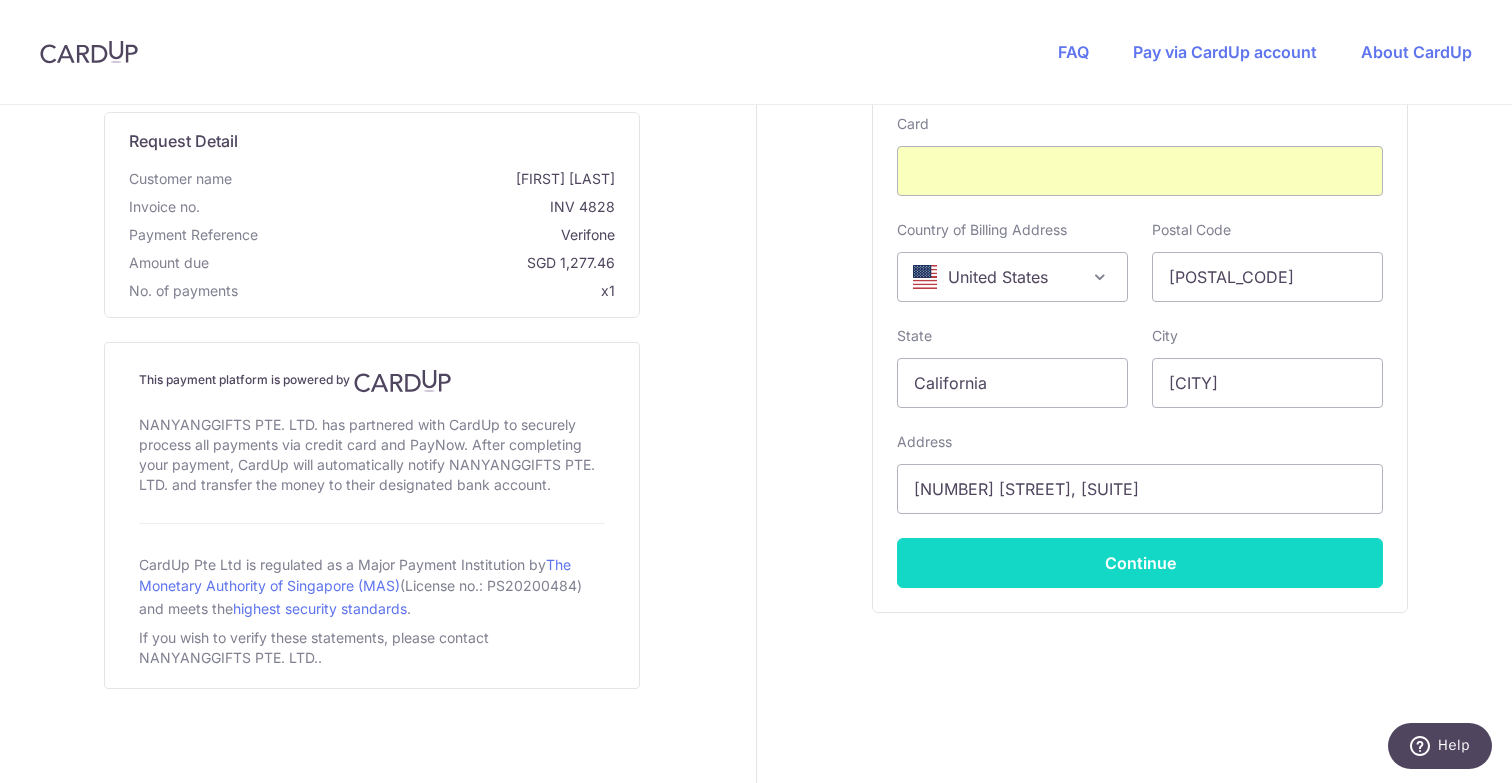 click on "Continue" at bounding box center (1140, 563) 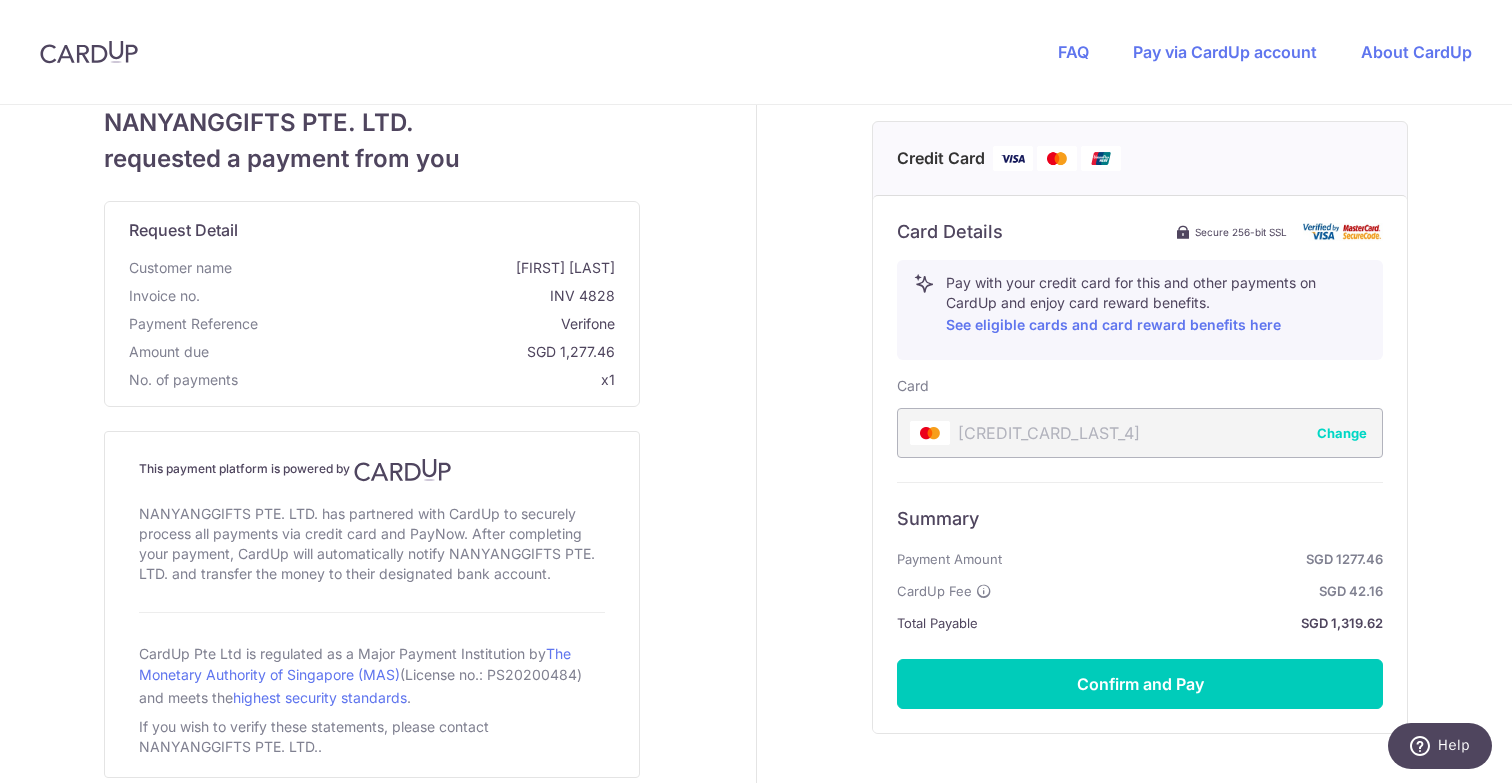 scroll, scrollTop: 695, scrollLeft: 0, axis: vertical 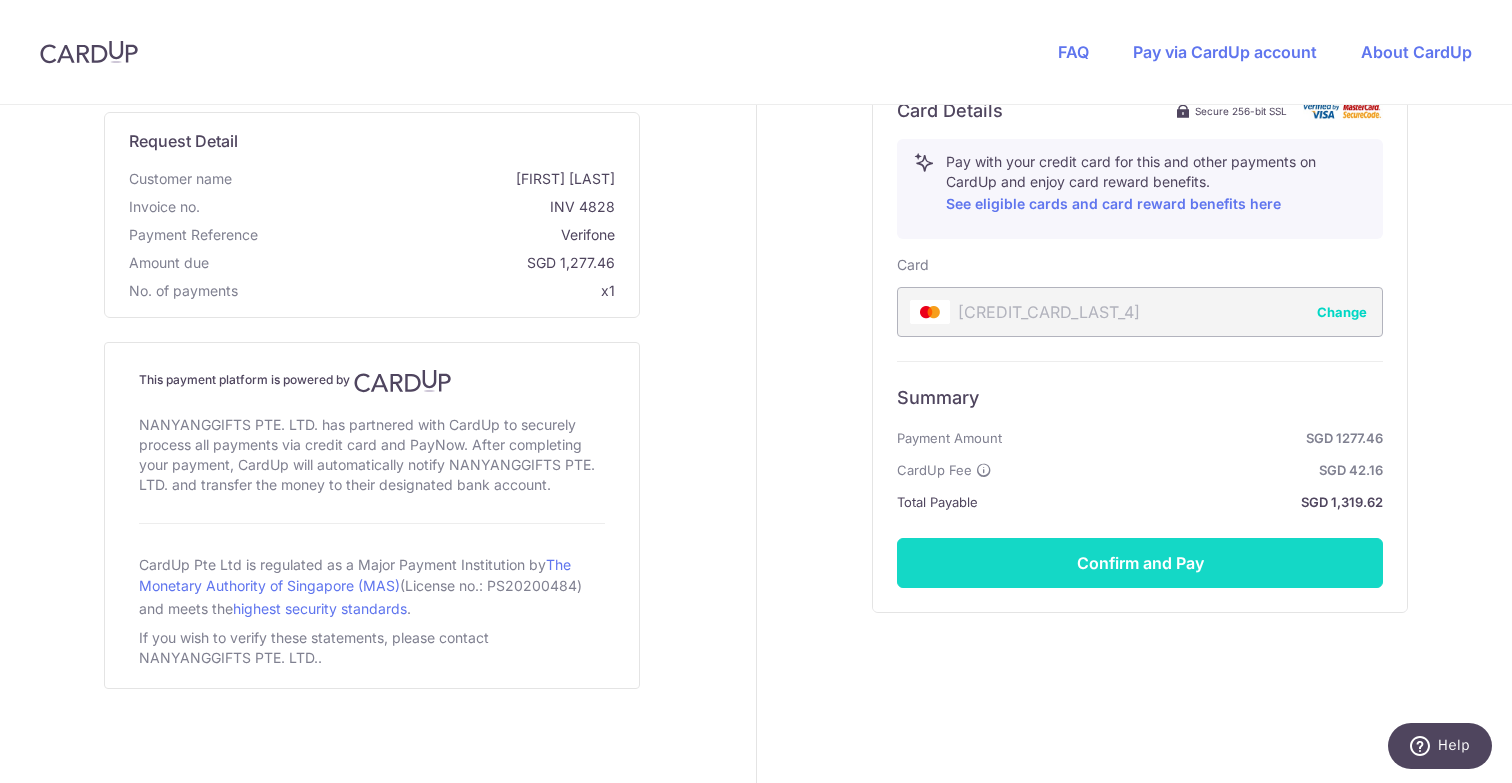 click on "Confirm and Pay" at bounding box center (1140, 563) 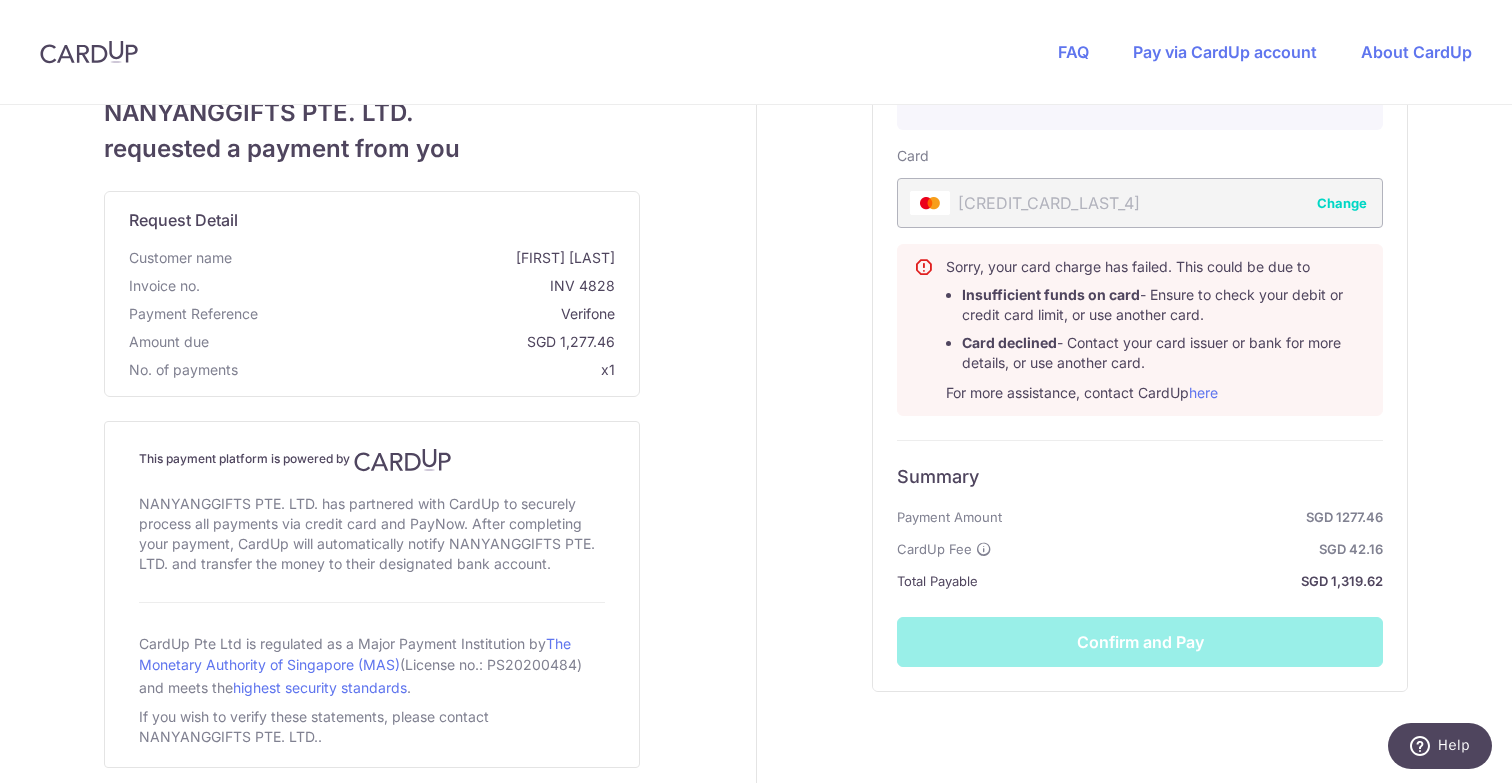 scroll, scrollTop: 818, scrollLeft: 0, axis: vertical 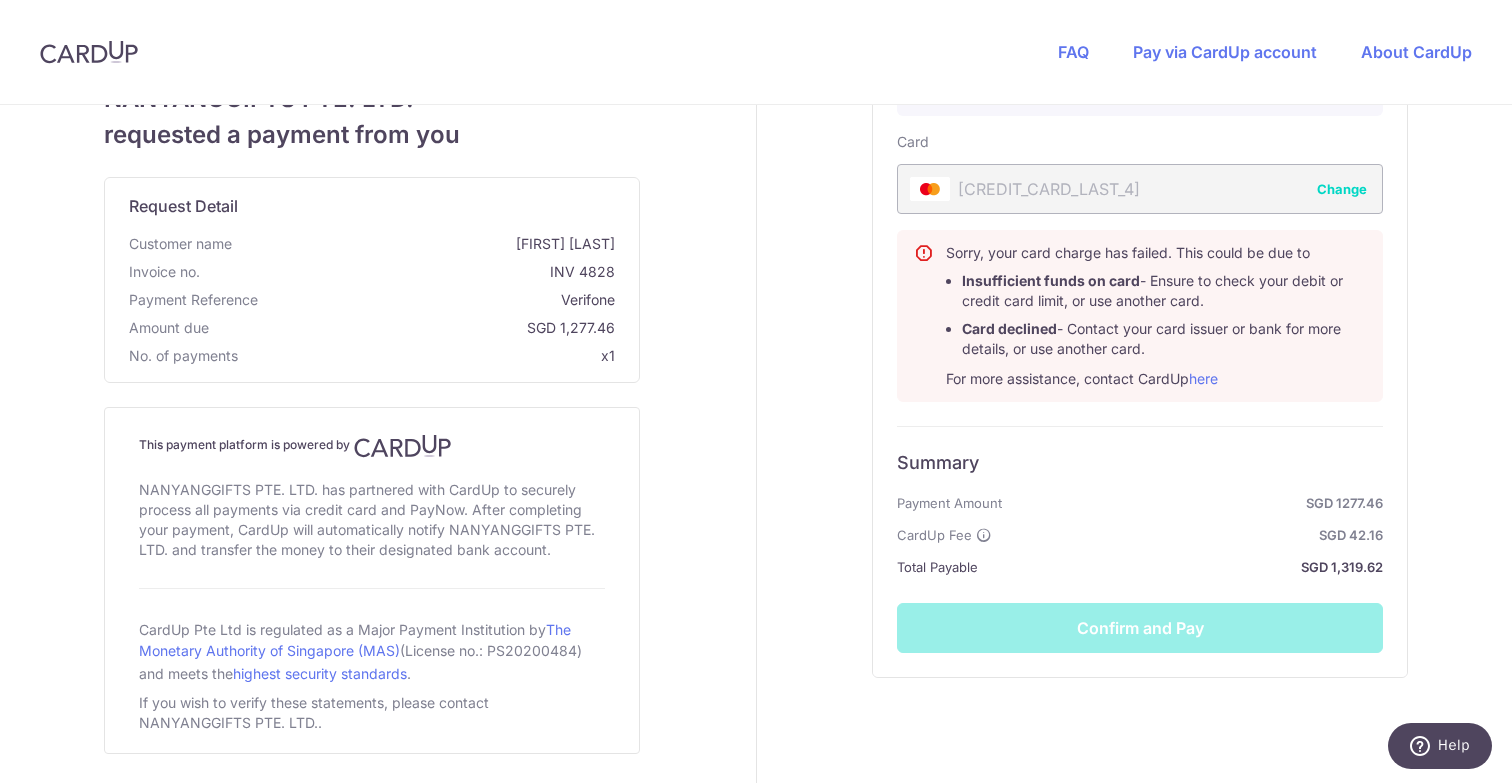 click on "Summary
Payment Amount
SGD 1277.46
CardUp Fee
SGD  42.16
Total Payable
SGD  1,319.62" at bounding box center (1140, 515) 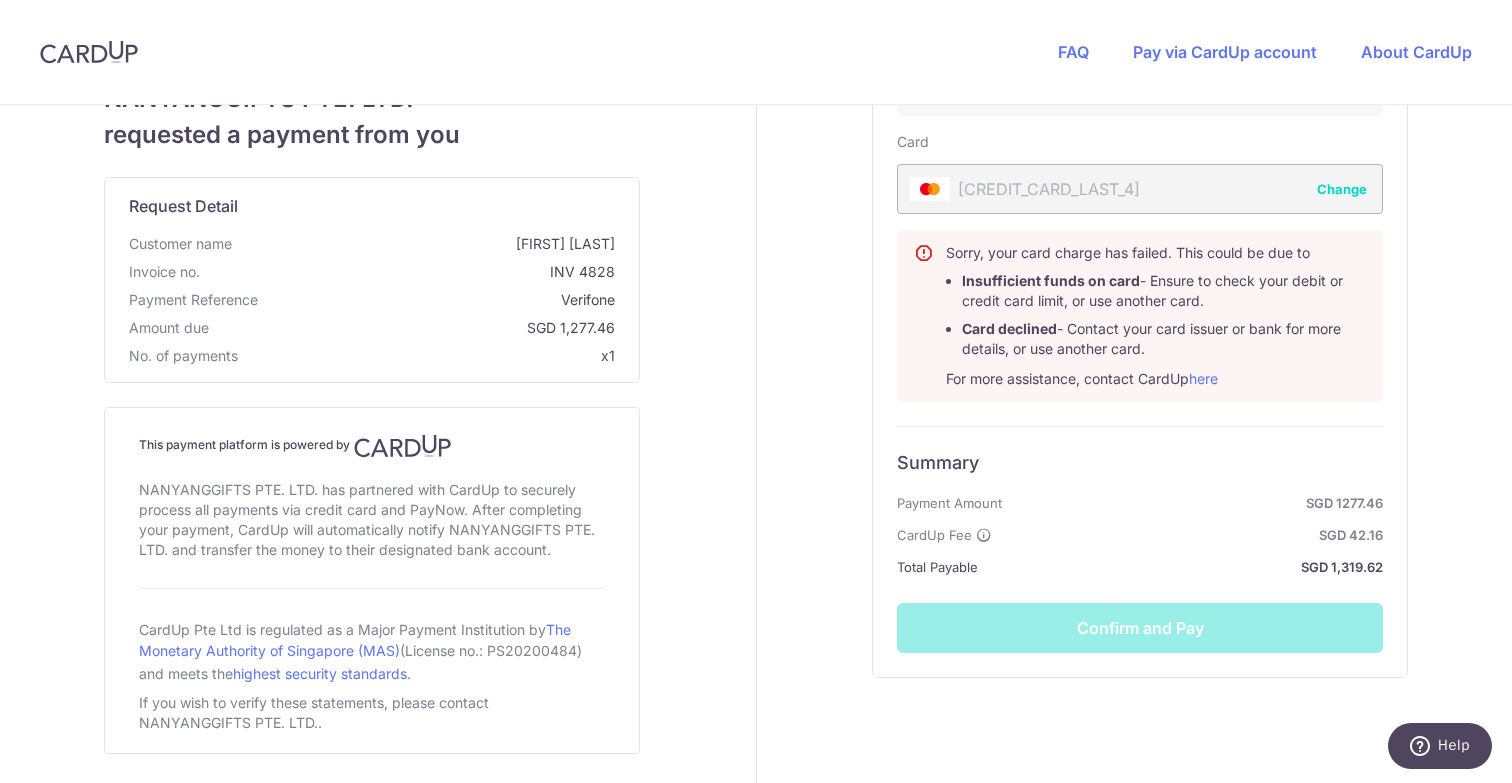 click on "Summary
Payment Amount
SGD 1277.46
CardUp Fee
SGD  42.16
Total Payable
SGD  1,319.62
Confirm and Pay" at bounding box center [1140, 539] 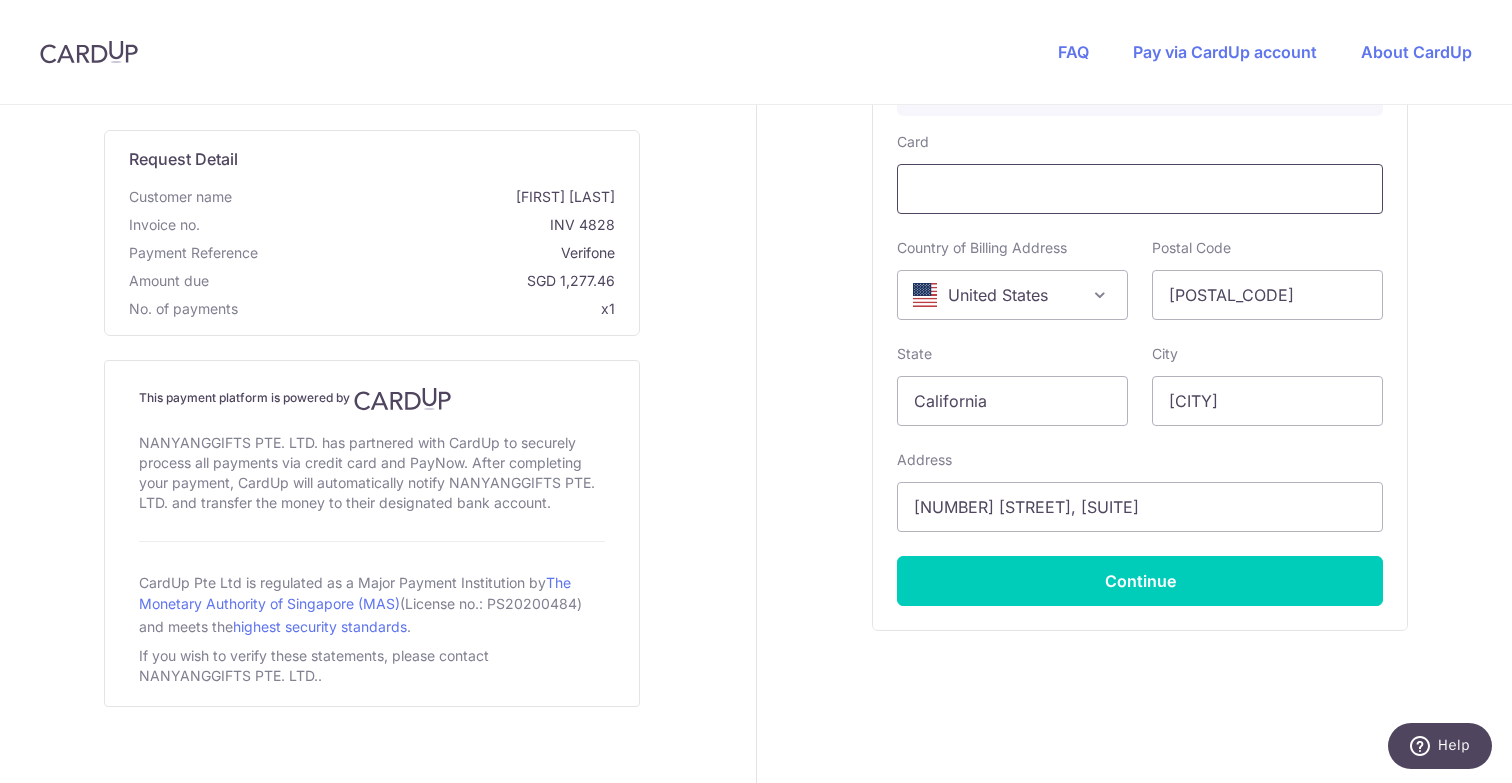 click at bounding box center (1140, 189) 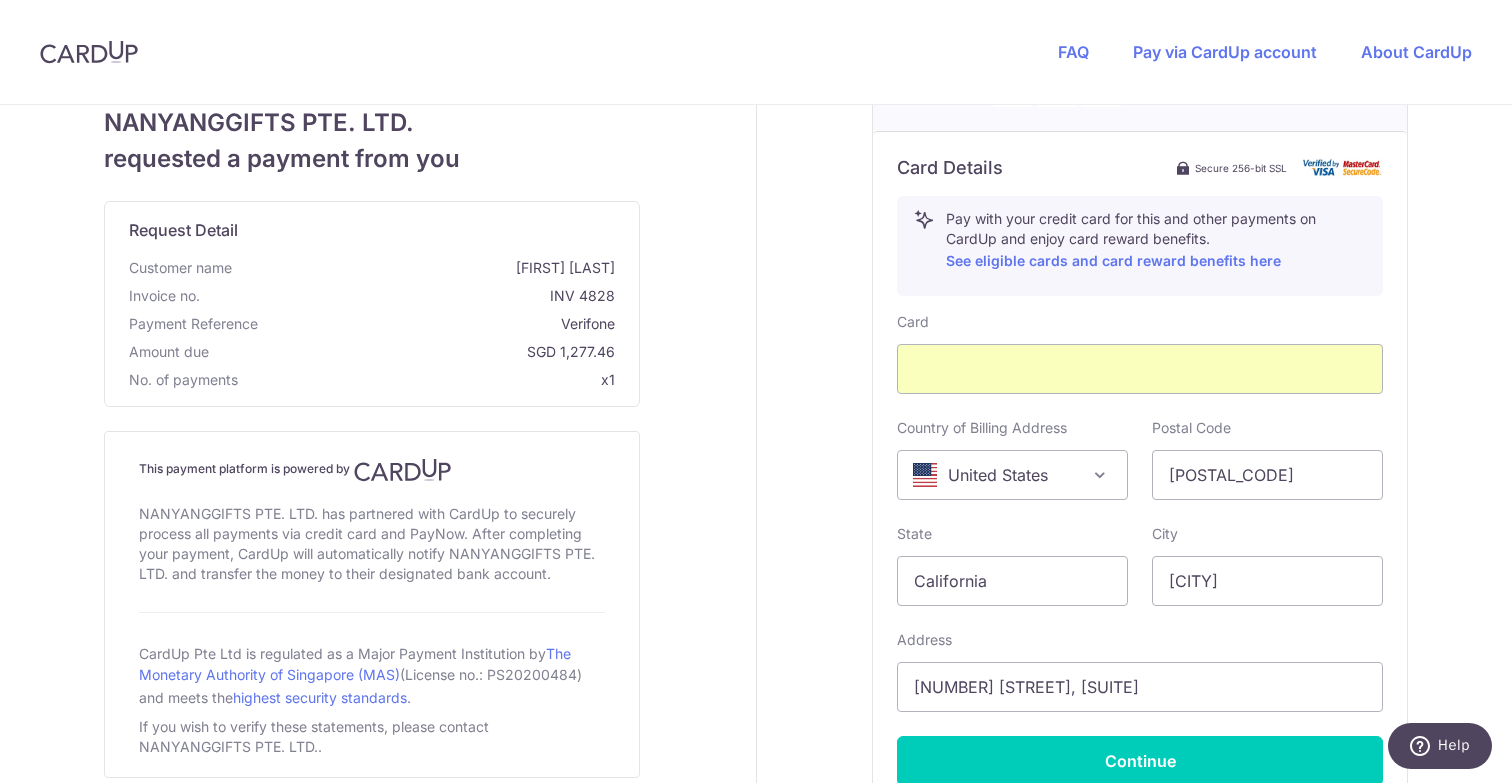 scroll, scrollTop: 836, scrollLeft: 0, axis: vertical 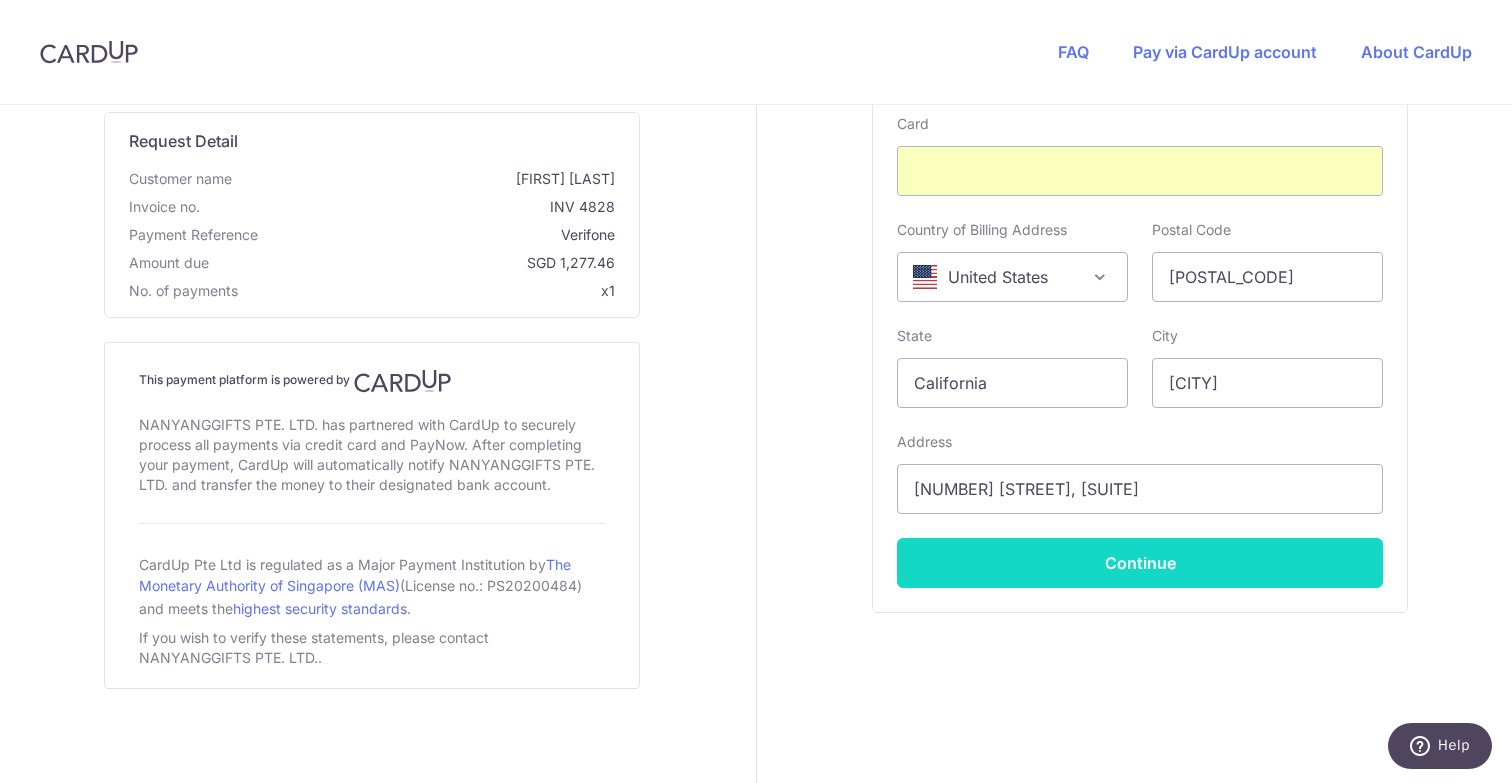 click on "Continue" at bounding box center (1140, 563) 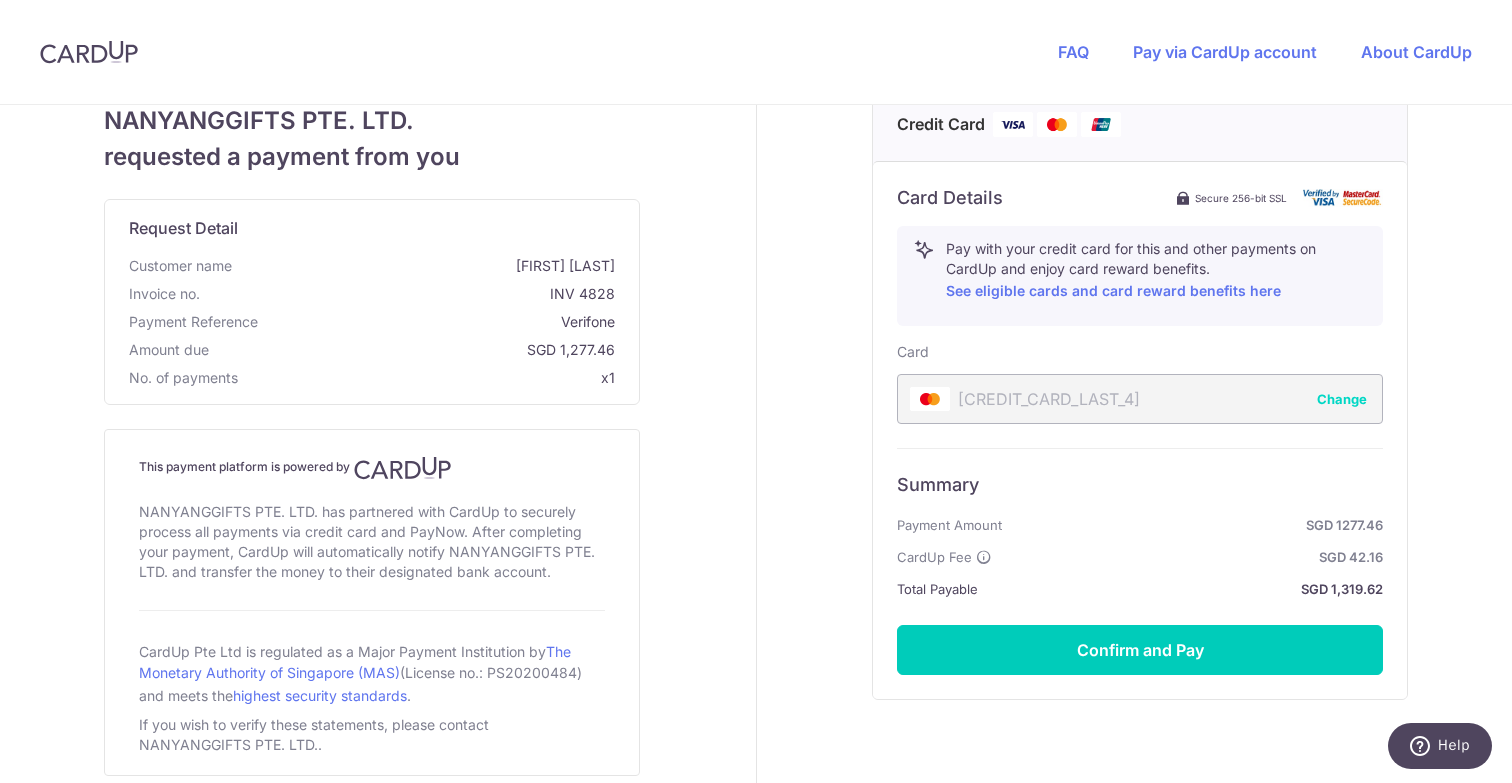 scroll, scrollTop: 618, scrollLeft: 0, axis: vertical 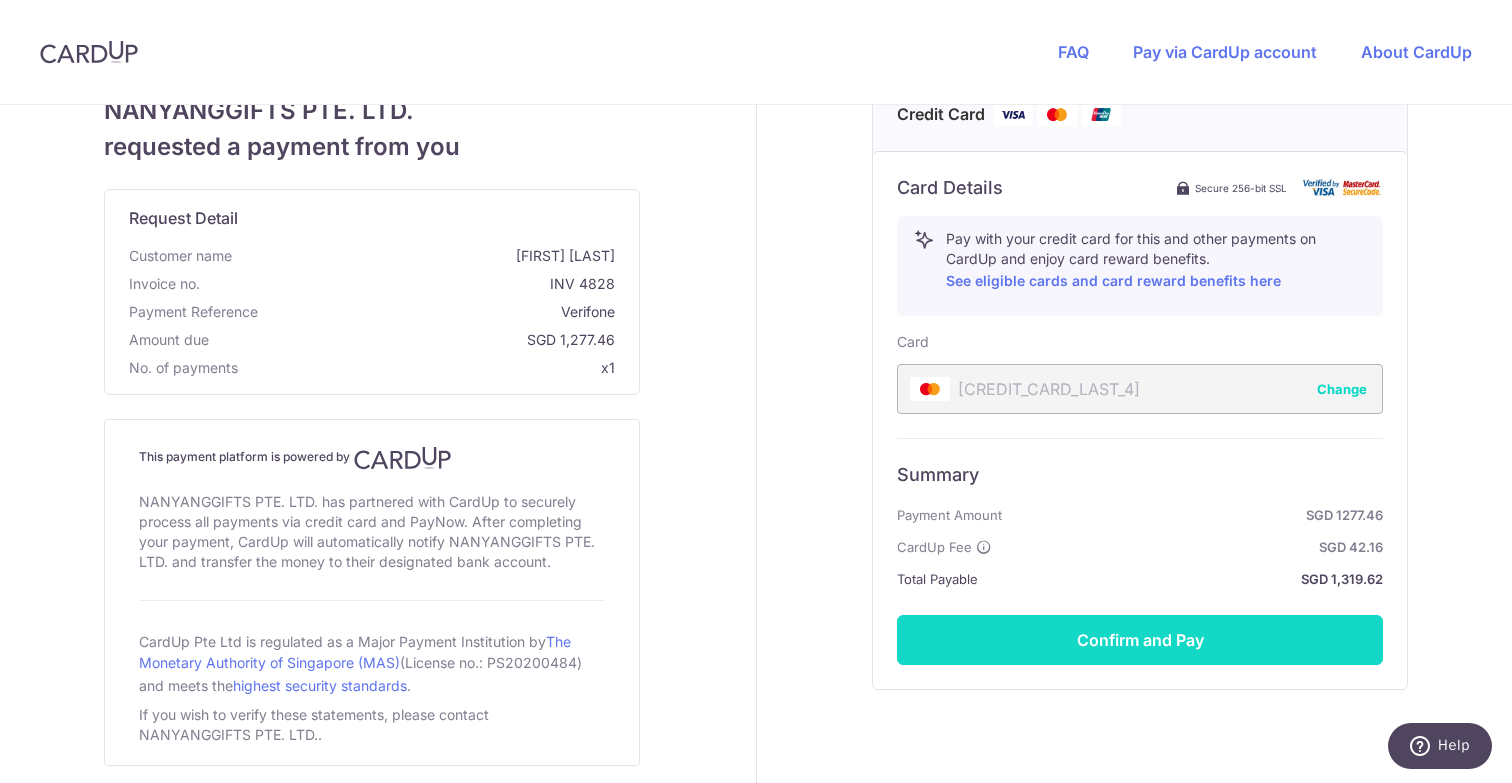 click on "Confirm and Pay" at bounding box center (1140, 640) 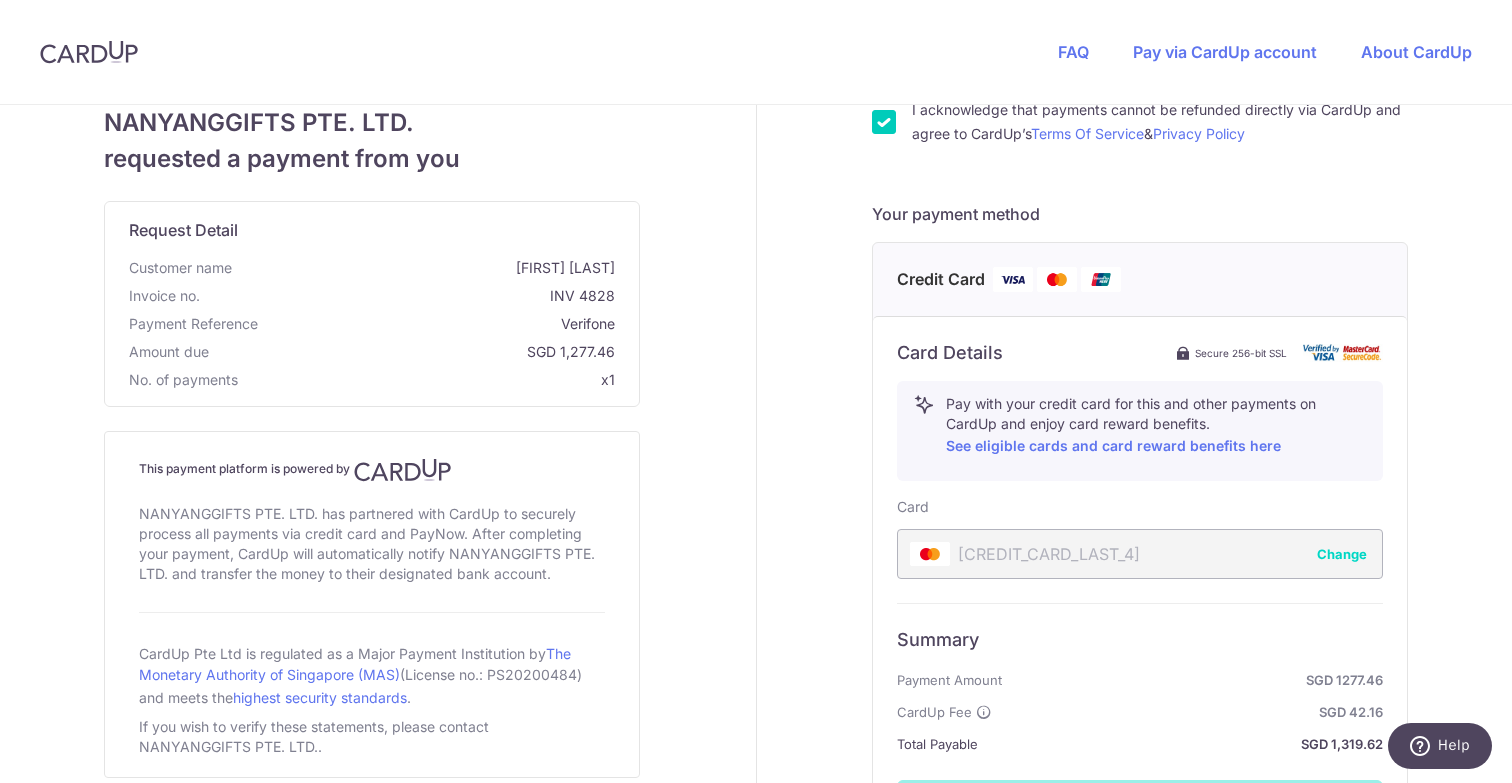 scroll, scrollTop: 695, scrollLeft: 0, axis: vertical 